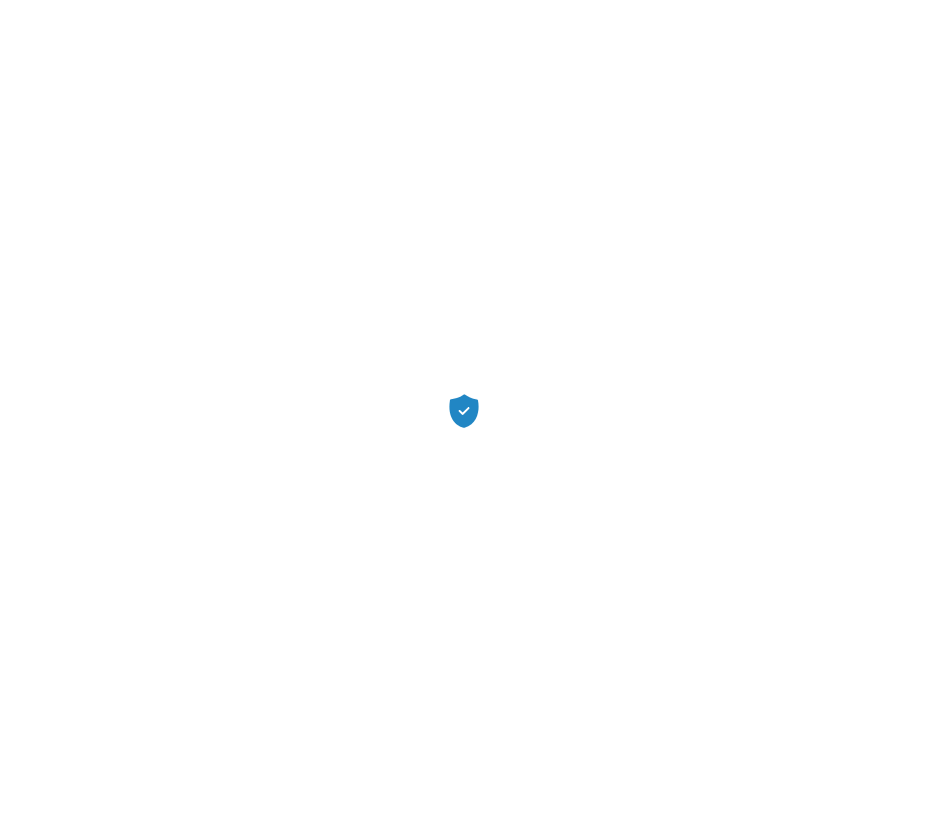 scroll, scrollTop: 0, scrollLeft: 0, axis: both 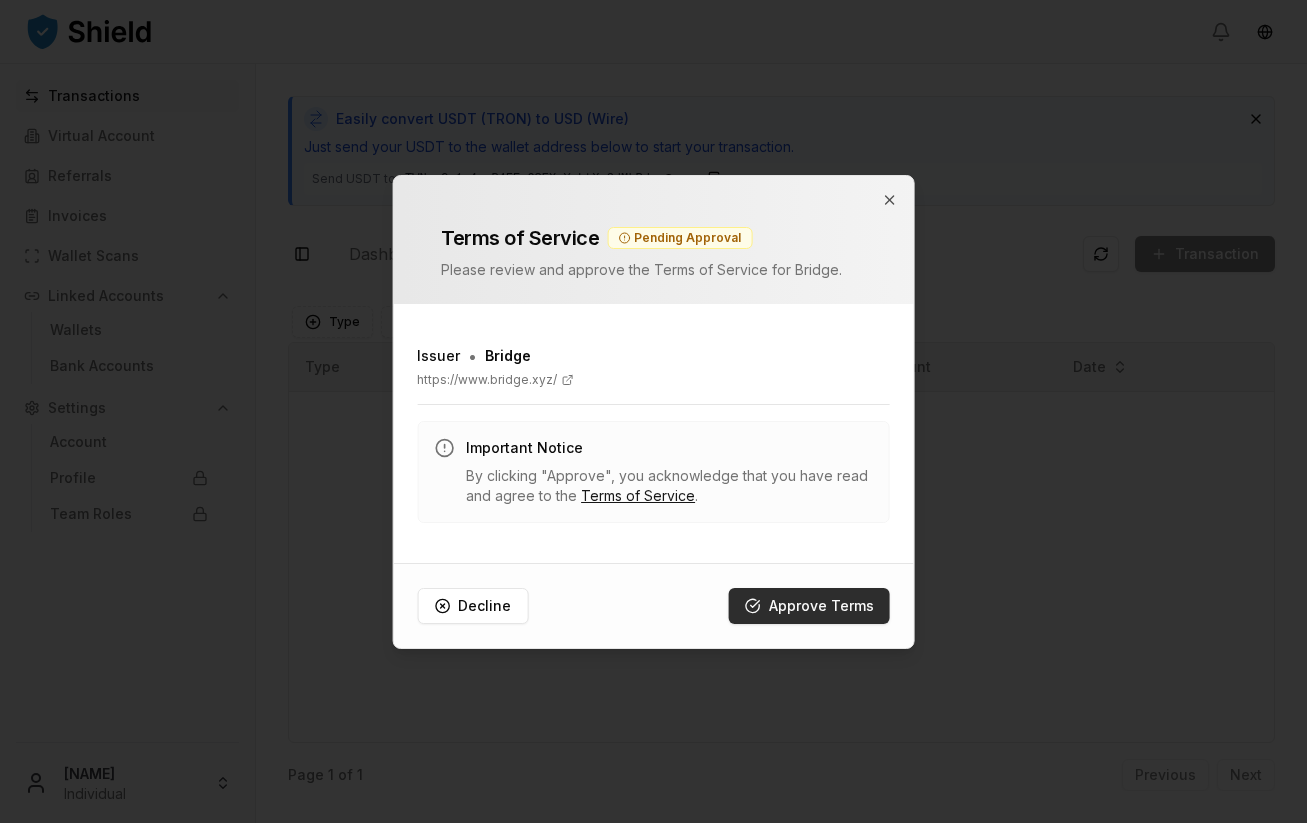 click on "Approve Terms" at bounding box center (809, 606) 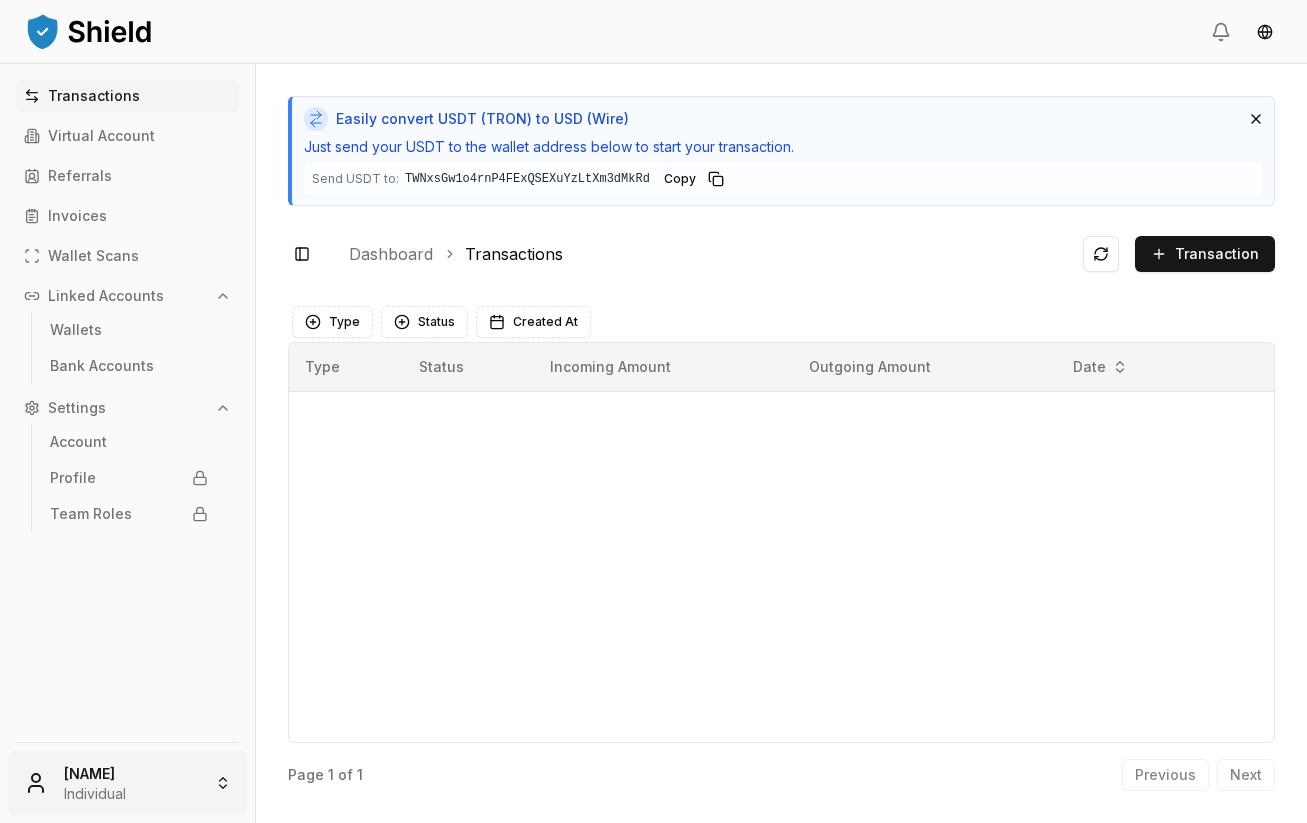 click on "Transactions Virtual Account Referrals Invoices Wallet Scans Linked Accounts Wallets Bank Accounts Settings Account Profile Team Roles [NAME] Individual Easily convert USDT (TRON) to USD (Wire) Just send your USDT to the wallet address below to start your transaction. Send USDT to: TWNxsGw1o4rnP4FExQSEXuYzLtXm3dMkRd TWNxsGw1...3dMkRd Copy Toggle Sidebar Dashboard Transactions   Transaction Something went wrong. Please try again later. Type Status Created At Type Status Incoming Amount Outgoing Amount Date Page 1 of 1   Previous Next" at bounding box center [653, 411] 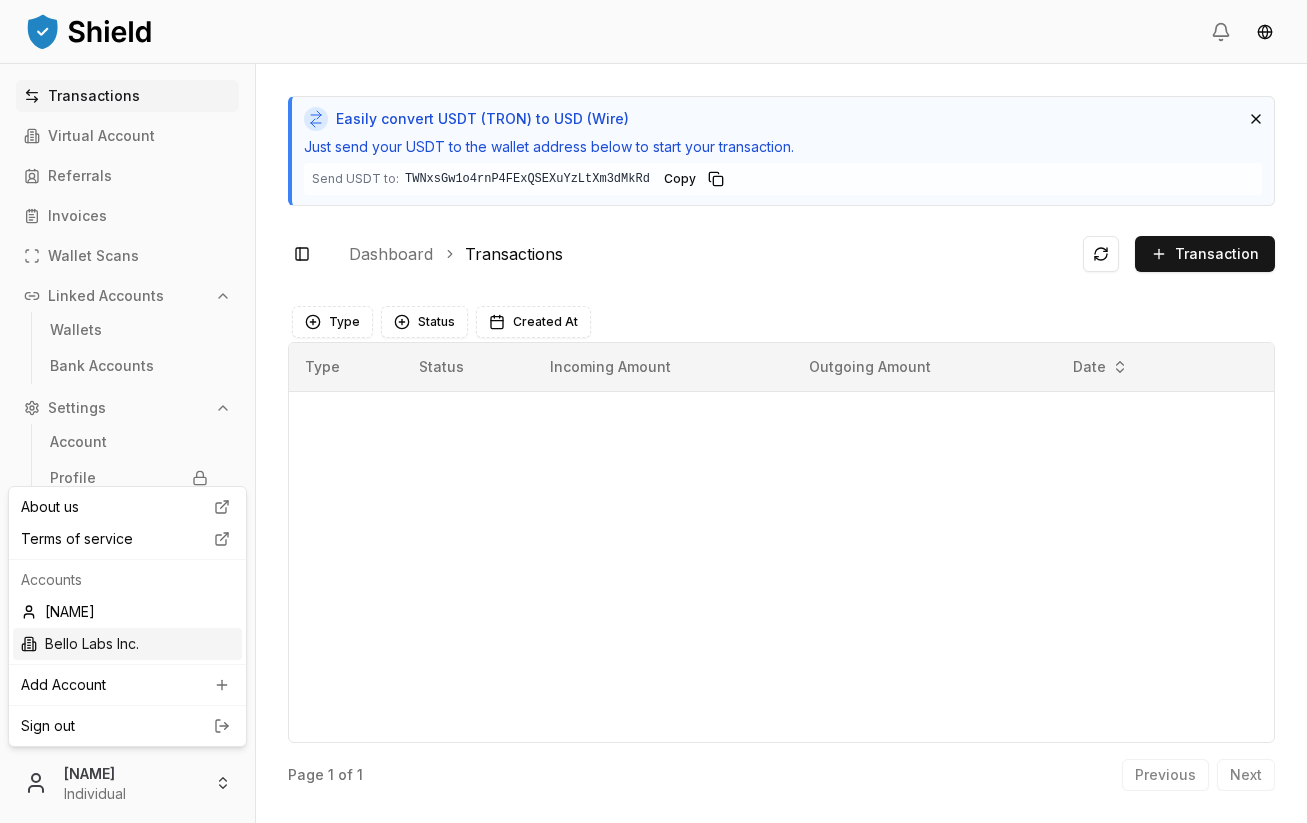 click on "Bello Labs Inc." at bounding box center [127, 644] 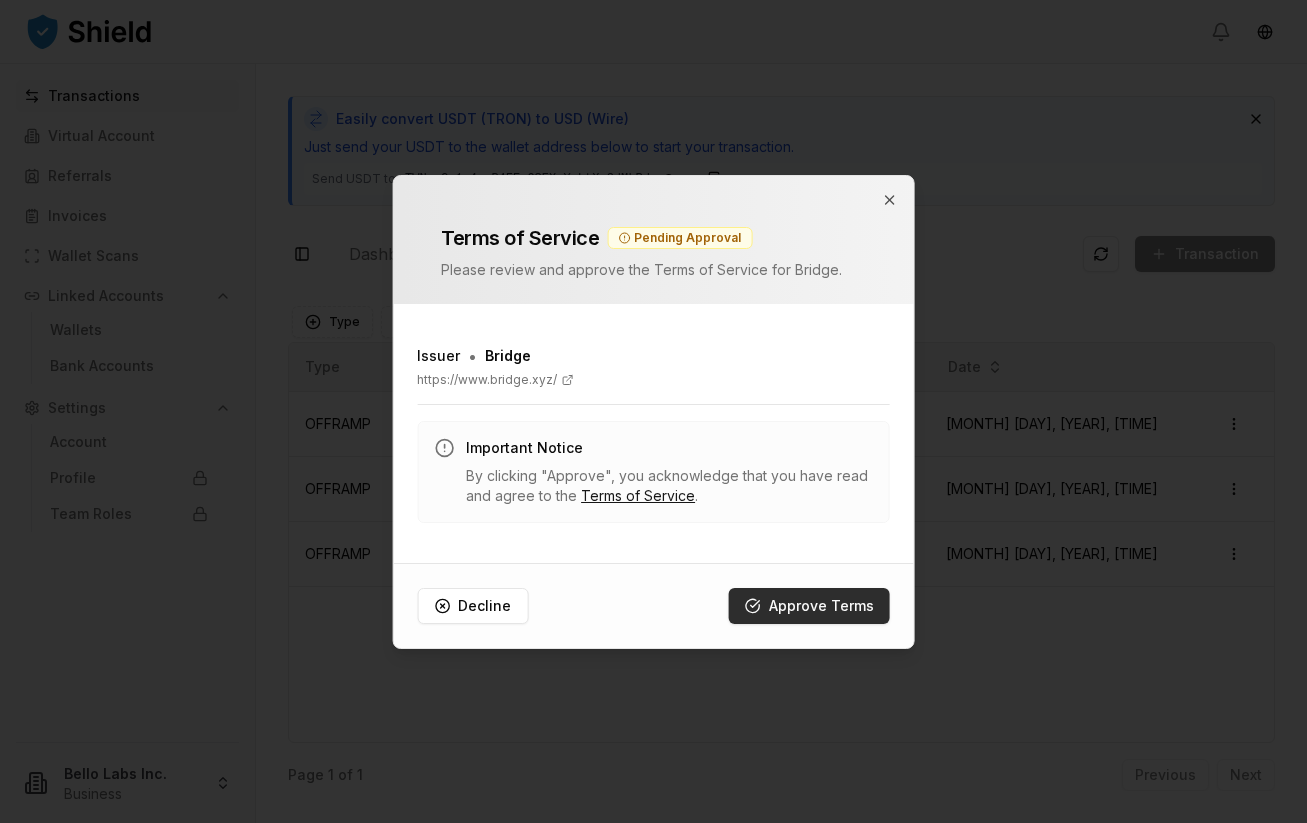 click on "Approve Terms" at bounding box center [809, 606] 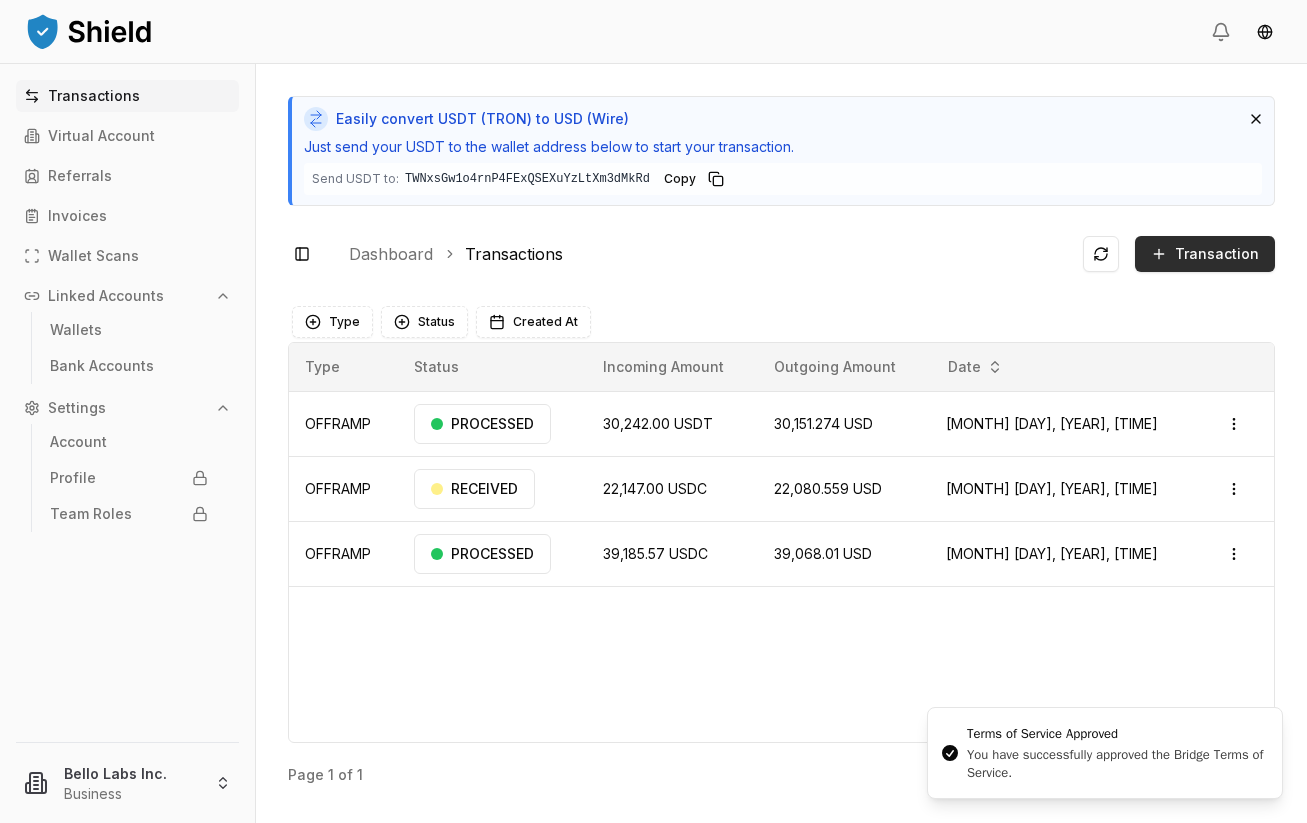 click on "Transaction" at bounding box center [1217, 254] 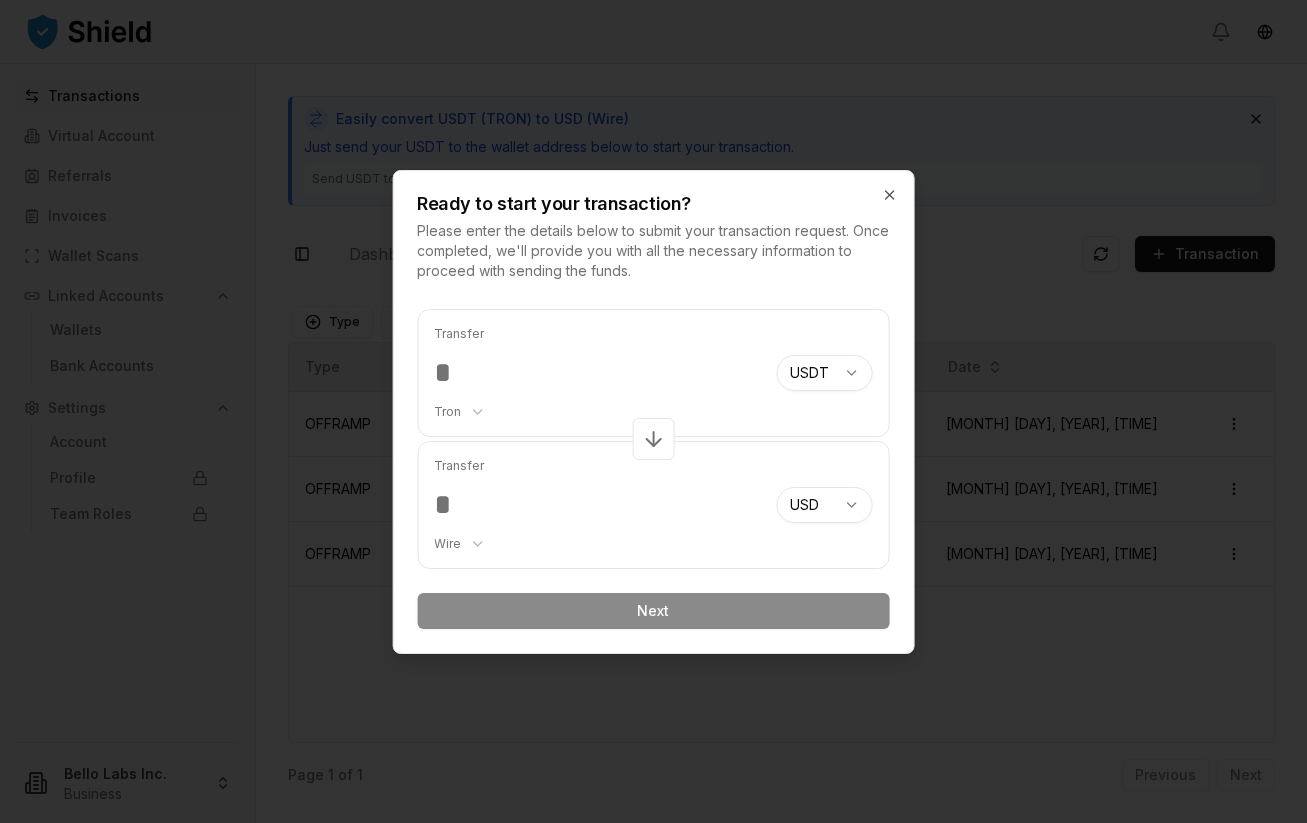 click on "Transactions Virtual Account Referrals Invoices Wallet Scans Linked Accounts Wallets Bank Accounts Settings Account Profile Team Roles Bello Labs Inc. Business Easily convert USDT (TRON) to USD (Wire) Just send your USDT to the wallet address below to start your transaction. Send USDT to: TWNxsGw1o4rnP4FExQSEXuYzLtXm3dMkRd TWNxsGw1...3dMkRd Copy Toggle Sidebar Dashboard Transactions   Transaction OFFRAMP   30,242.00 USDT   30,151.274 USD [MONTH] [DAY], [YEAR], [TIME] PROCESSED Open menu OFFRAMP   22,147.00 USDC   22,080.559 USD [MONTH] [DAY], [YEAR], [TIME] RECEIVED Open menu OFFRAMP   39,185.57 USDC   39,068.01 USD [MONTH] [DAY], [YEAR], [TIME] PROCESSED Open menu Page 1 of 1 Previous Next Type Status Created At Type Status Incoming Amount Outgoing Amount Date   OFFRAMP   PROCESSED   30,242.00   USDT   30,151.274   USD   [MONTH] [DAY], [YEAR], [TIME]   Open menu   OFFRAMP   RECEIVED   22,147.00   USDC   22,080.559   USD   [MONTH] [DAY], [YEAR], [TIME]   Open menu   OFFRAMP   PROCESSED   39,185.57   USDC   39,068.01   USD   [MONTH] [DAY], [YEAR], [TIME]" at bounding box center [653, 411] 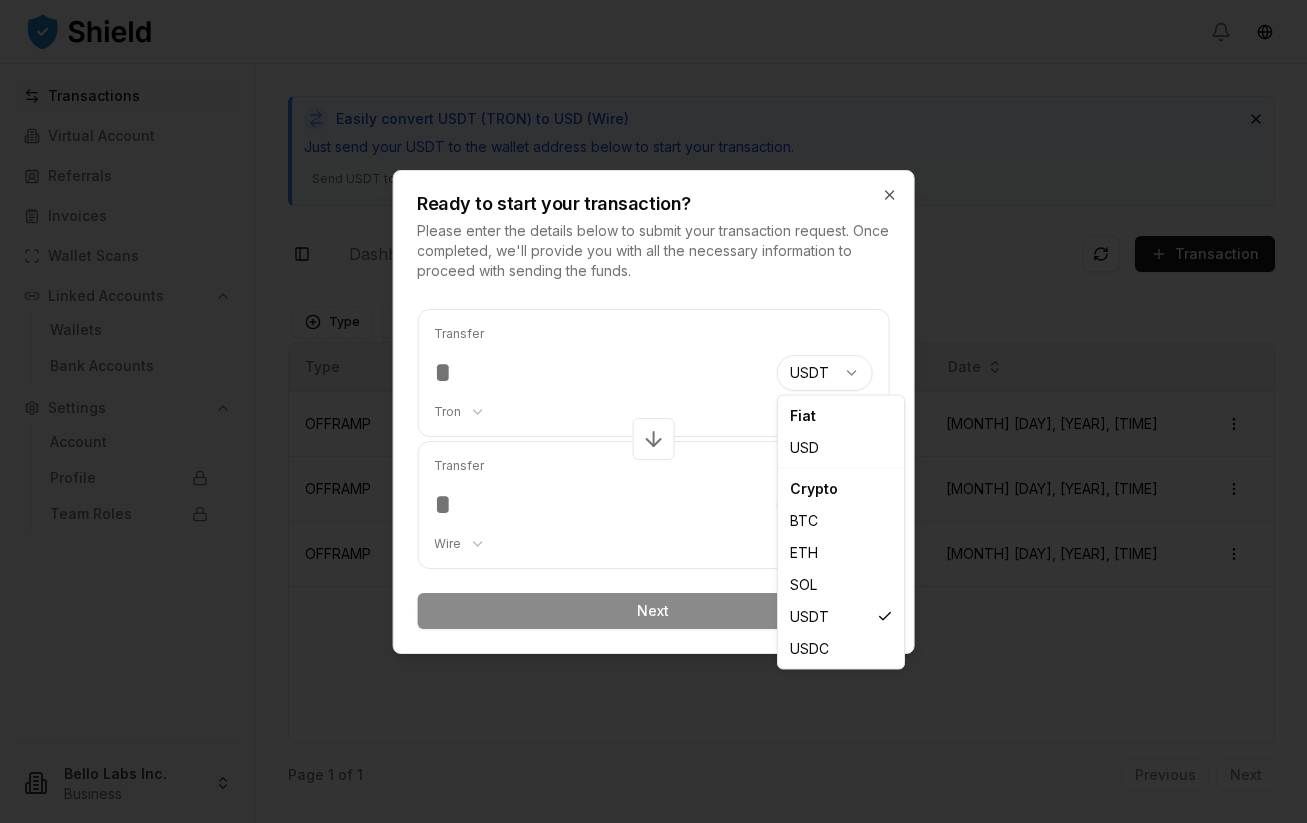 select on "****" 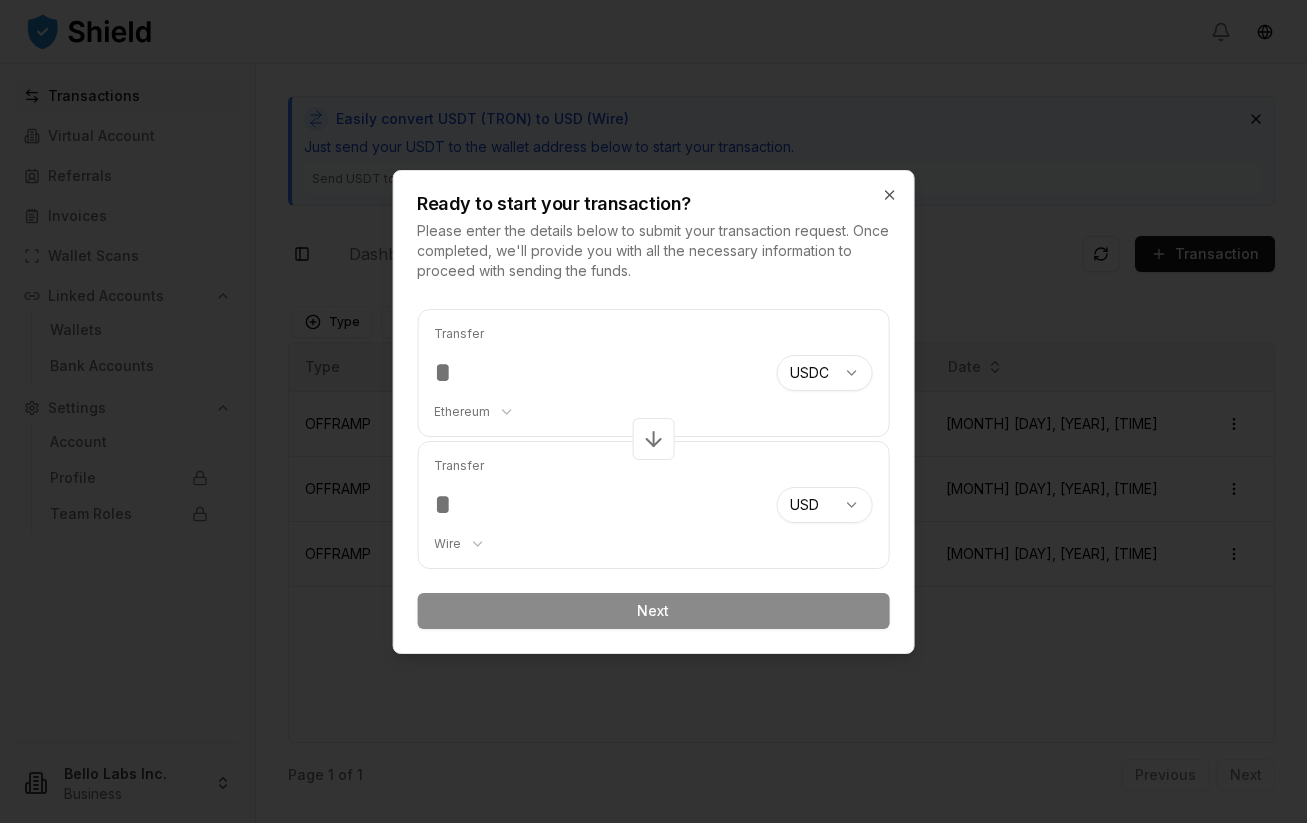 click on "Transactions Virtual Account Referrals Invoices Wallet Scans Linked Accounts Wallets Bank Accounts Settings Account Profile Team Roles Bello Labs Inc. Business Easily convert USDT (TRON) to USD (Wire) Just send your USDT to the wallet address below to start your transaction. Send USDT to: TWNxsGw1o4rnP4FExQSEXuYzLtXm3dMkRd TWNxsGw1...3dMkRd Copy Toggle Sidebar Dashboard Transactions   Transaction OFFRAMP   30,242.00 USDT   30,151.274 USD [MONTH] [DAY], [YEAR], [TIME] PROCESSED Open menu OFFRAMP   22,147.00 USDC   22,080.559 USD [MONTH] [DAY], [YEAR], [TIME] RECEIVED Open menu OFFRAMP   39,185.57 USDC   39,068.01 USD [MONTH] [DAY], [YEAR], [TIME] PROCESSED Open menu Page 1 of 1 Previous Next Type Status Created At Type Status Incoming Amount Outgoing Amount Date   OFFRAMP   PROCESSED   30,242.00   USDT   30,151.274   USD   [MONTH] [DAY], [YEAR], [TIME]   Open menu   OFFRAMP   RECEIVED   22,147.00   USDC   22,080.559   USD   [MONTH] [DAY], [YEAR], [TIME]   Open menu   OFFRAMP   PROCESSED   39,185.57   USDC   39,068.01   USD   [MONTH] [DAY], [YEAR], [TIME]" at bounding box center (653, 411) 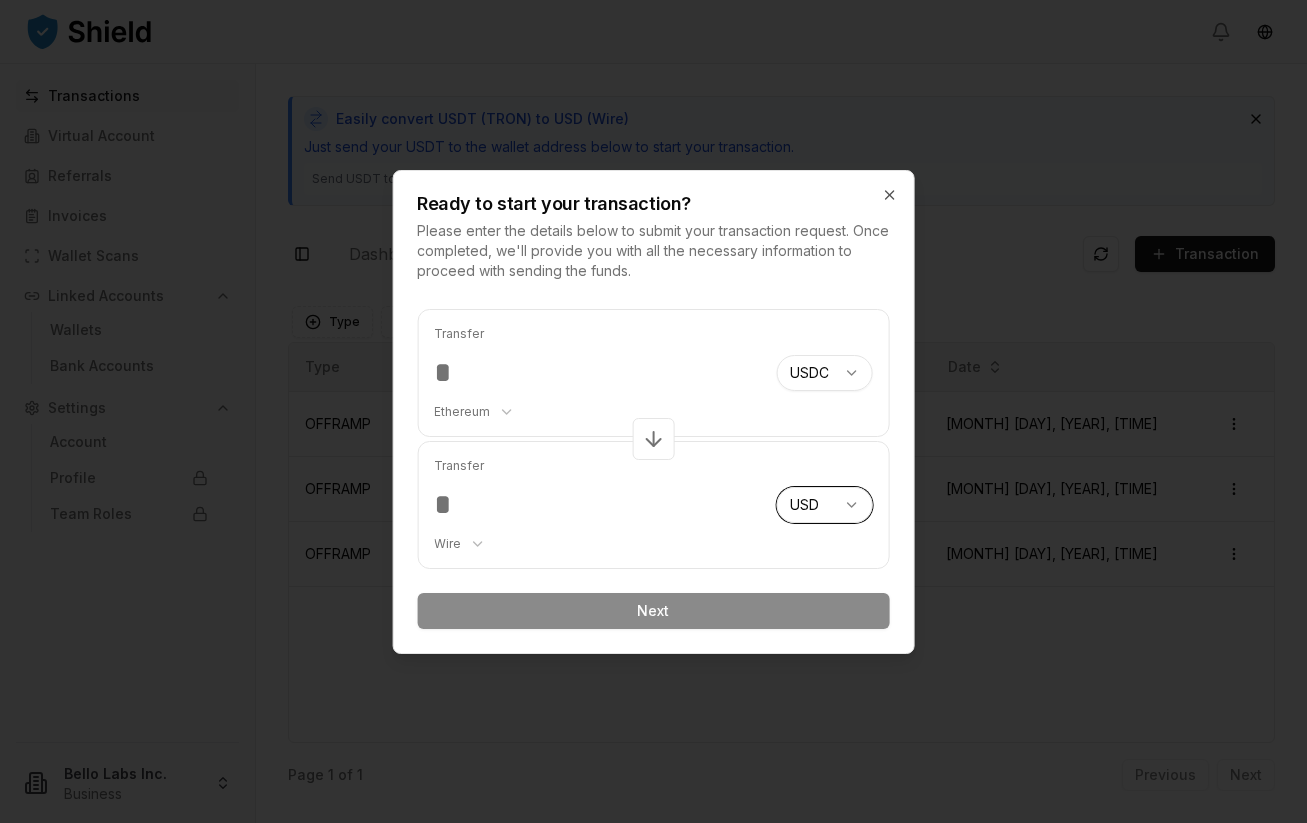 click on "Transactions Virtual Account Referrals Invoices Wallet Scans Linked Accounts Wallets Bank Accounts Settings Account Profile Team Roles Bello Labs Inc. Business Easily convert USDT (TRON) to USD (Wire) Just send your USDT to the wallet address below to start your transaction. Send USDT to: TWNxsGw1o4rnP4FExQSEXuYzLtXm3dMkRd TWNxsGw1...3dMkRd Copy Toggle Sidebar Dashboard Transactions   Transaction OFFRAMP   30,242.00 USDT   30,151.274 USD [MONTH] [DAY], [YEAR], [TIME] PROCESSED Open menu OFFRAMP   22,147.00 USDC   22,080.559 USD [MONTH] [DAY], [YEAR], [TIME] RECEIVED Open menu OFFRAMP   39,185.57 USDC   39,068.01 USD [MONTH] [DAY], [YEAR], [TIME] PROCESSED Open menu Page 1 of 1 Previous Next Type Status Created At Type Status Incoming Amount Outgoing Amount Date   OFFRAMP   PROCESSED   30,242.00   USDT   30,151.274   USD   [MONTH] [DAY], [YEAR], [TIME]   Open menu   OFFRAMP   RECEIVED   22,147.00   USDC   22,080.559   USD   [MONTH] [DAY], [YEAR], [TIME]   Open menu   OFFRAMP   PROCESSED   39,185.57   USDC   39,068.01   USD   [MONTH] [DAY], [YEAR], [TIME]" at bounding box center [653, 411] 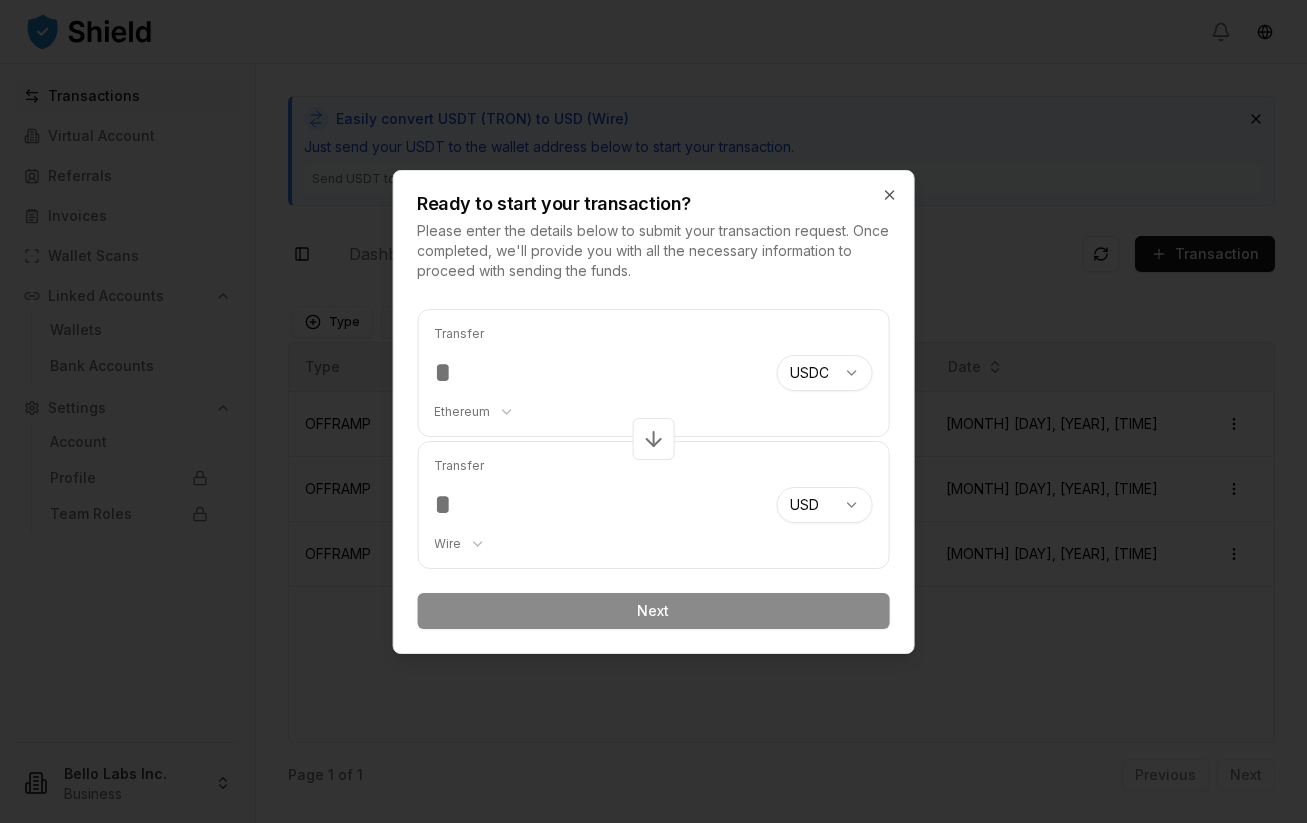 click on "Transfer Ethereum ******** ******** *******" at bounding box center (597, 373) 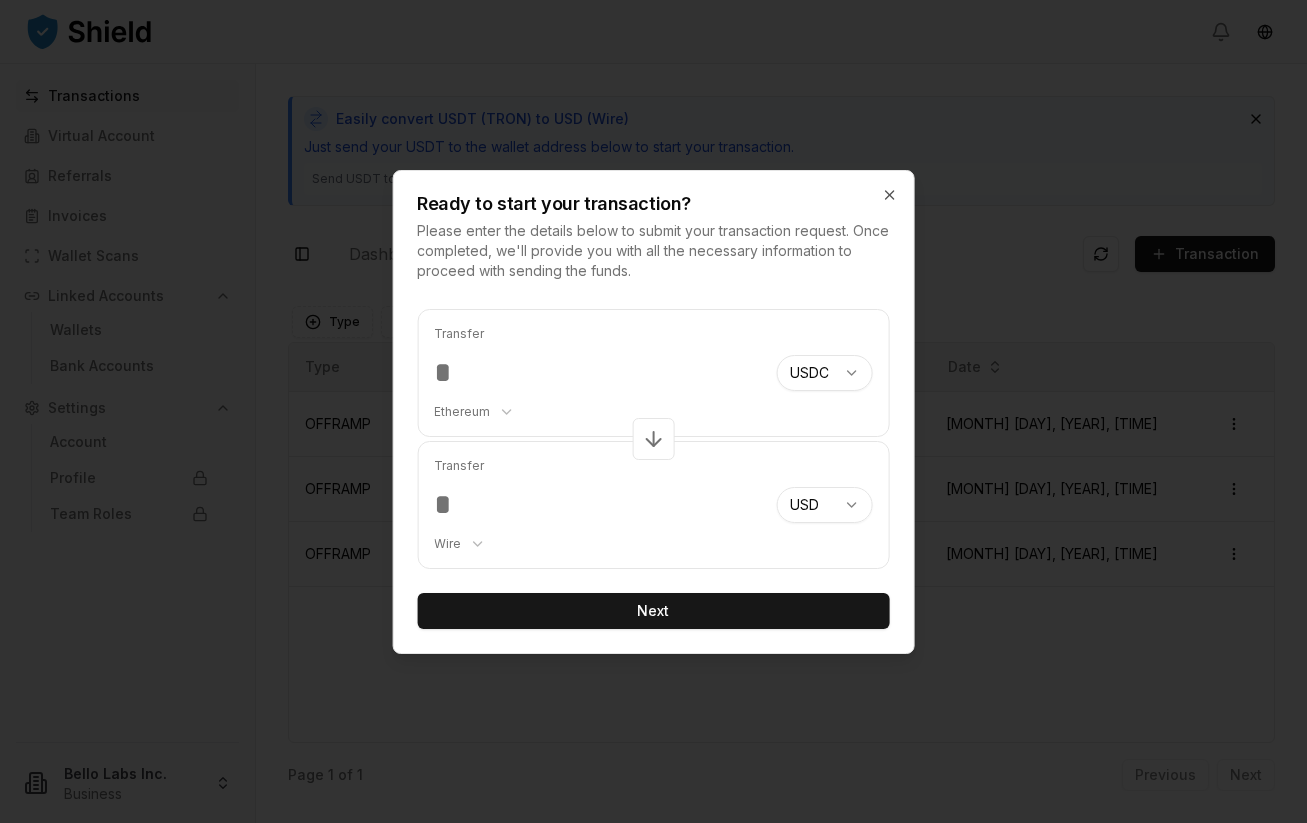 type on "*****" 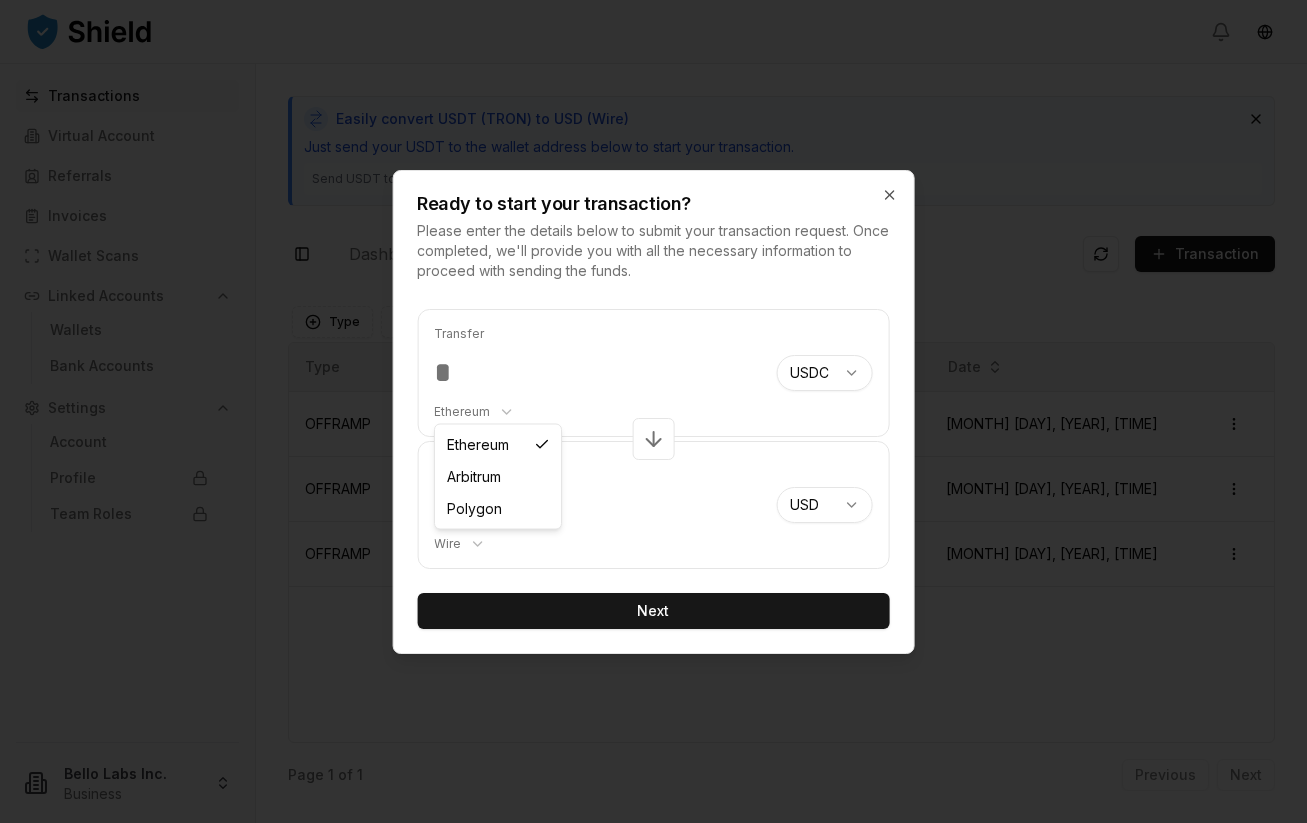 type on "*****" 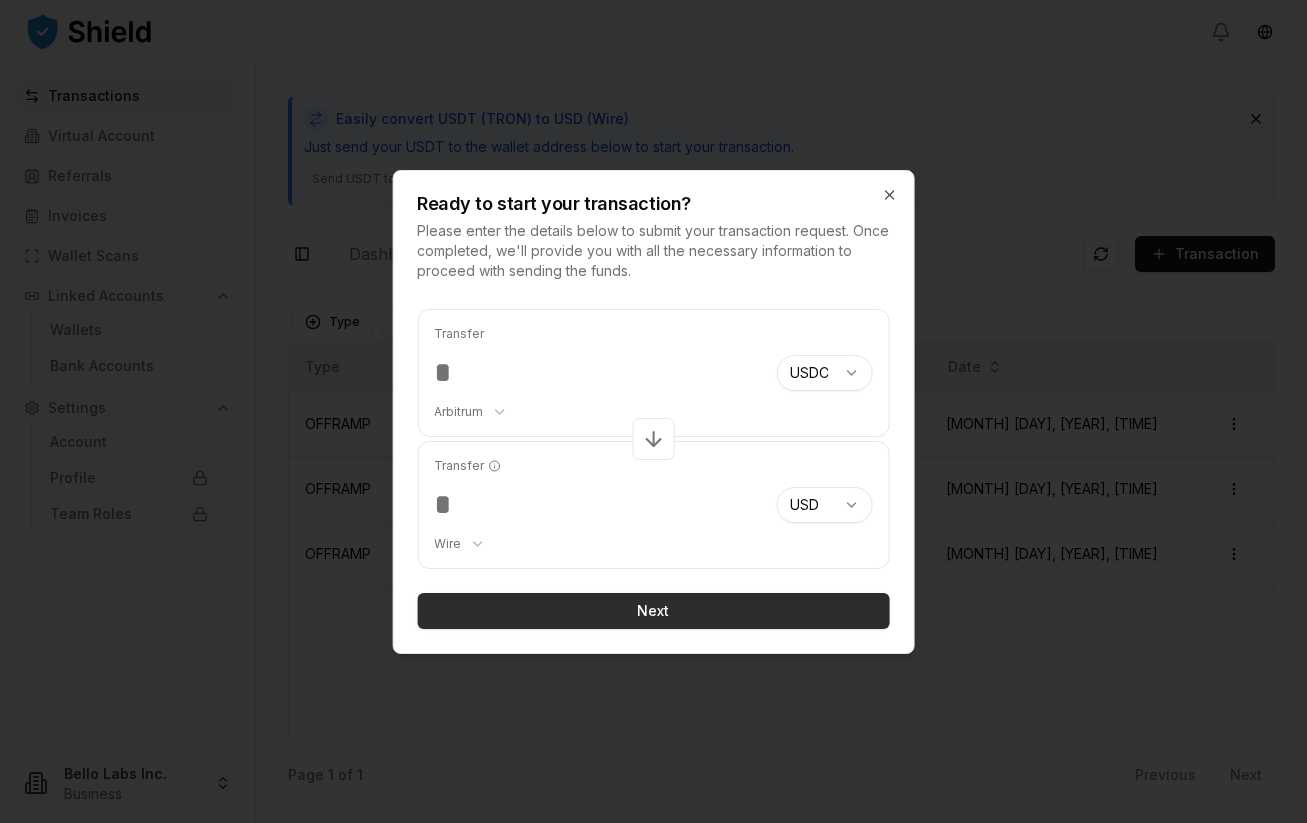 click on "Next" at bounding box center (653, 611) 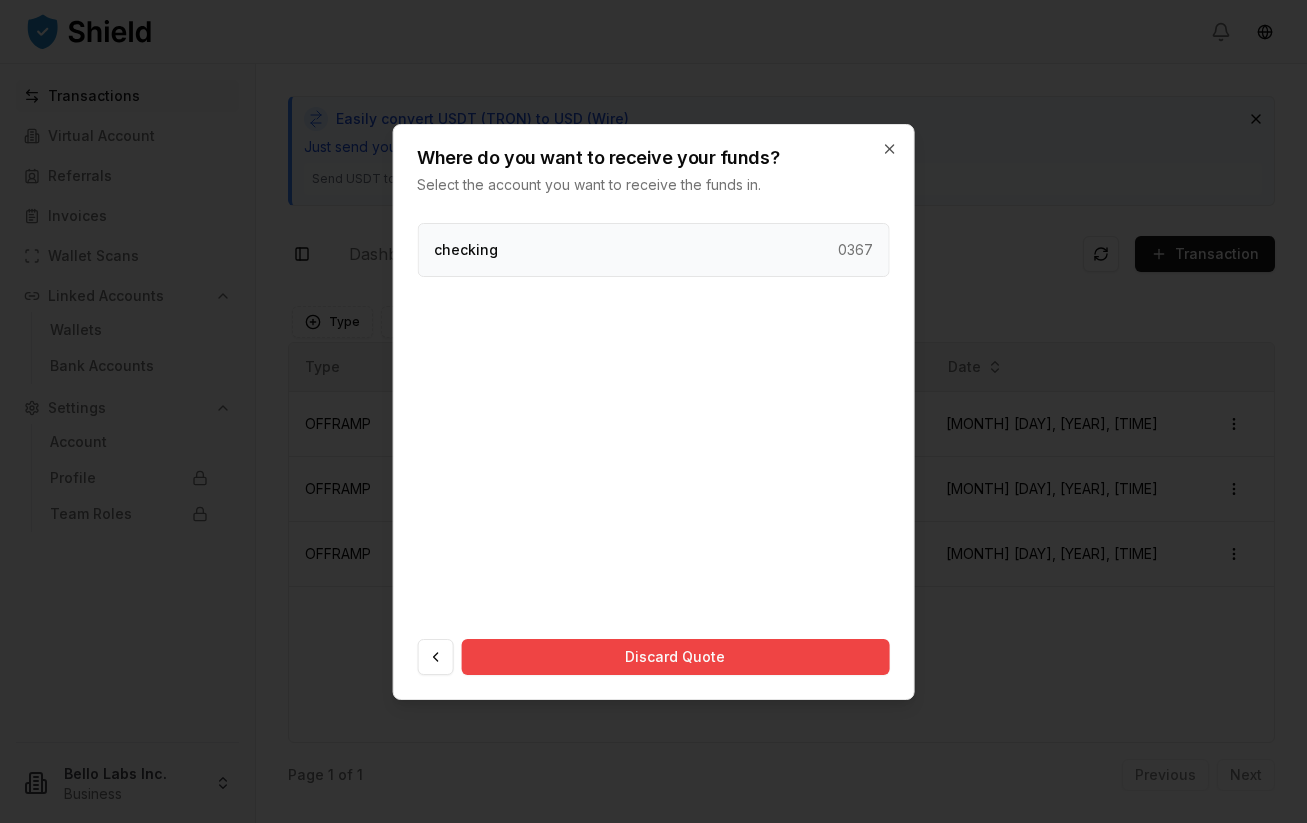 click on "checking 0367" at bounding box center (653, 250) 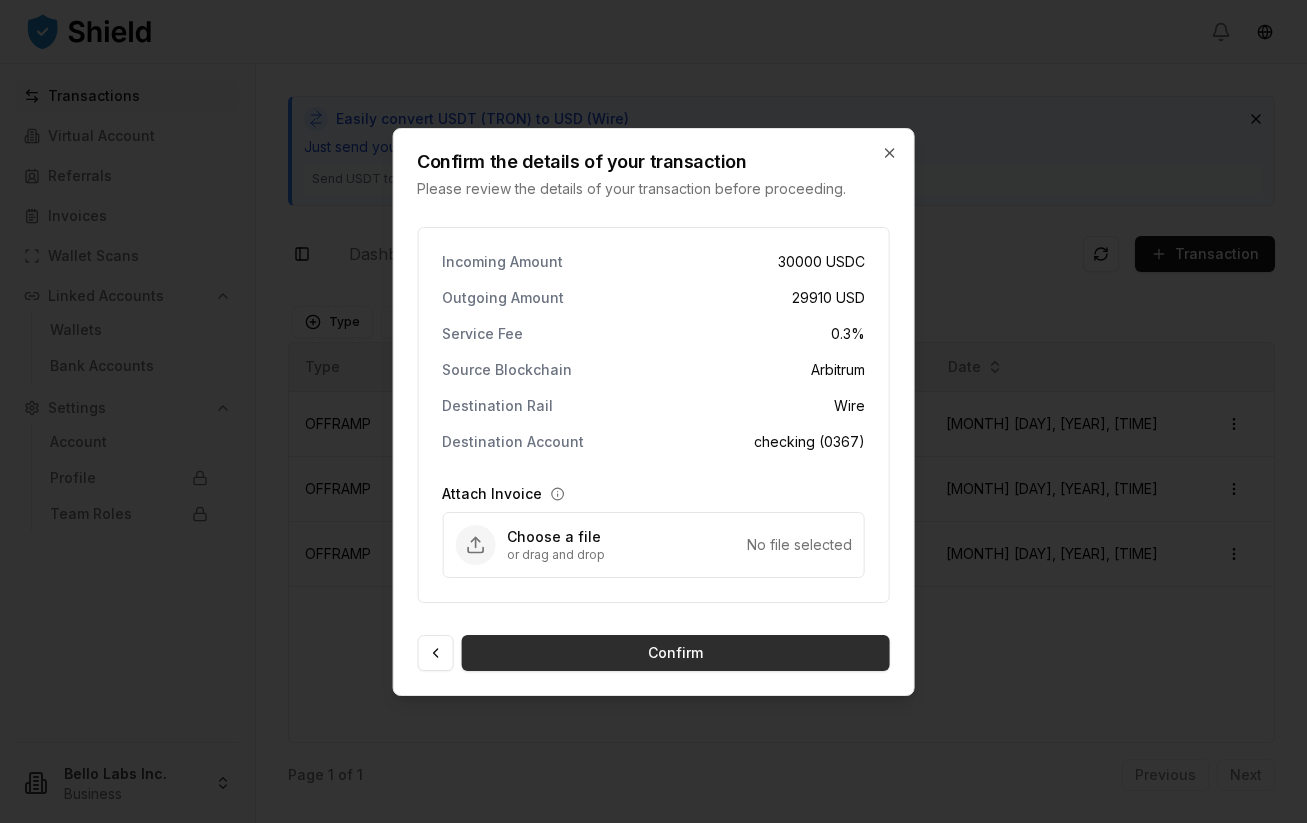 click on "Confirm" at bounding box center [675, 653] 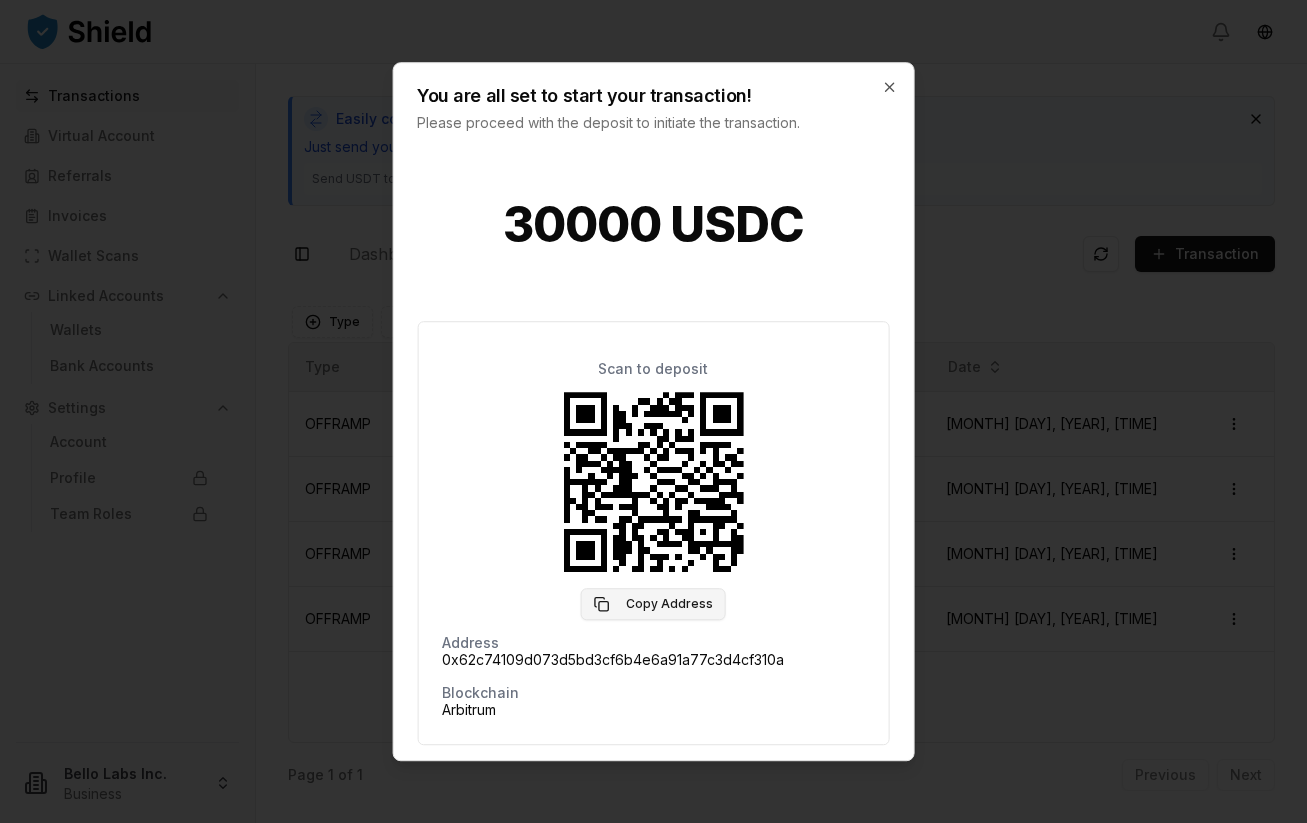 click on "Copy Address" at bounding box center [653, 604] 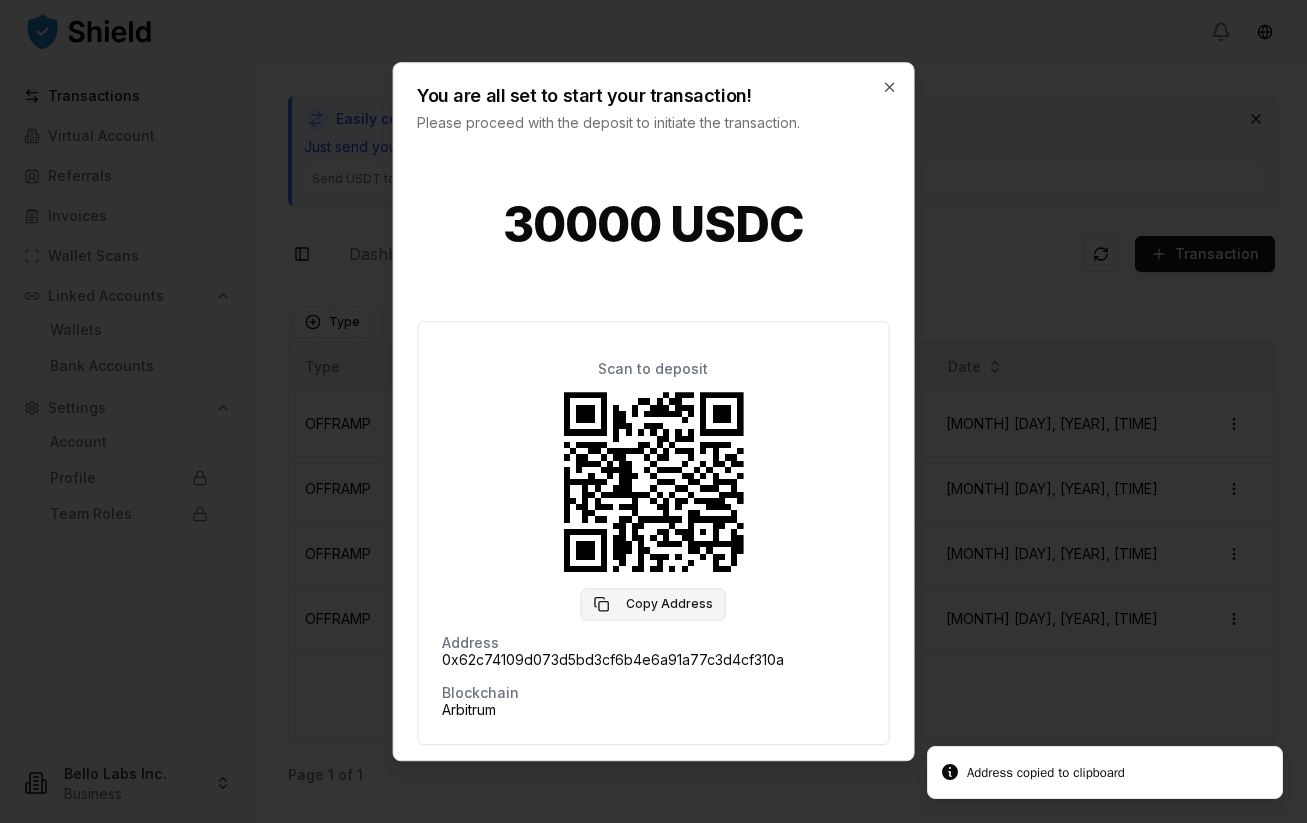 click on "Copy Address" at bounding box center [653, 604] 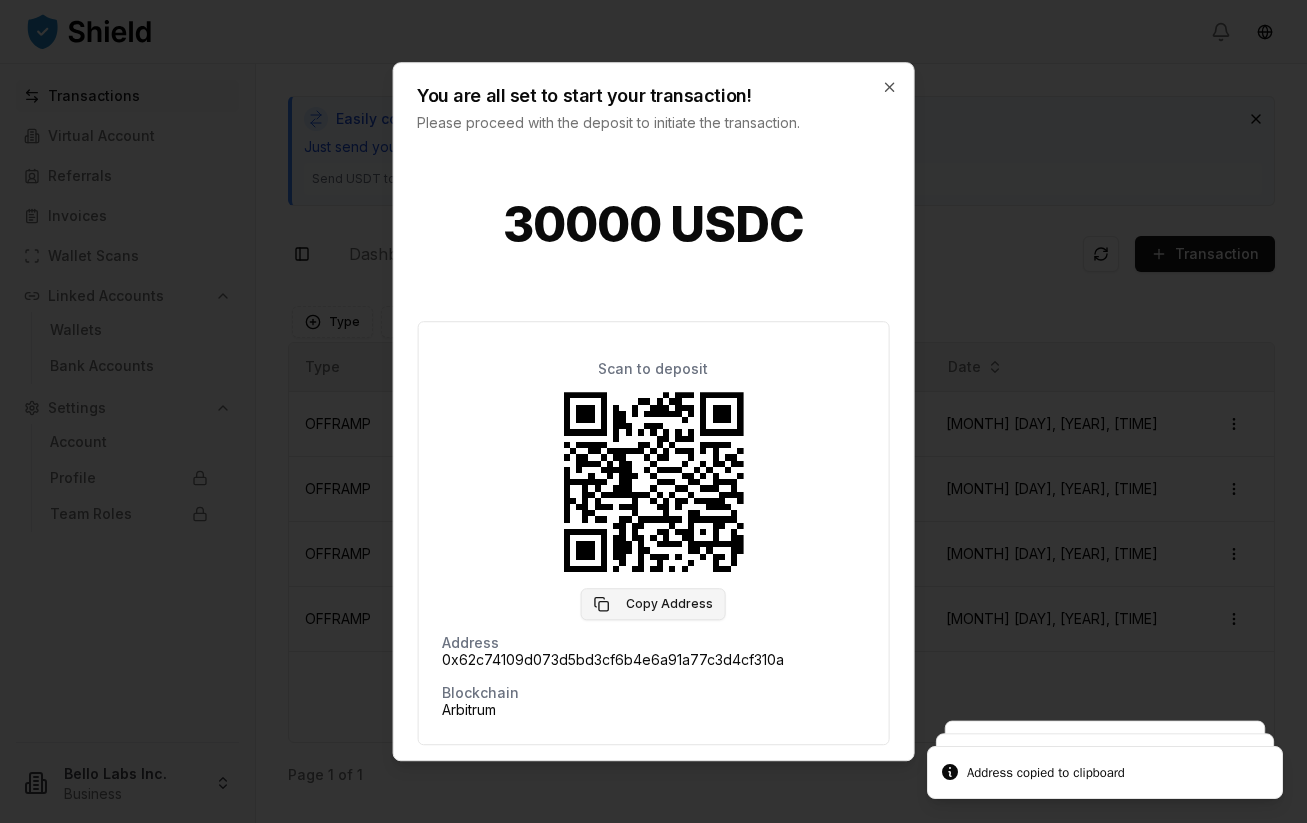 click on "Copy Address" at bounding box center [653, 604] 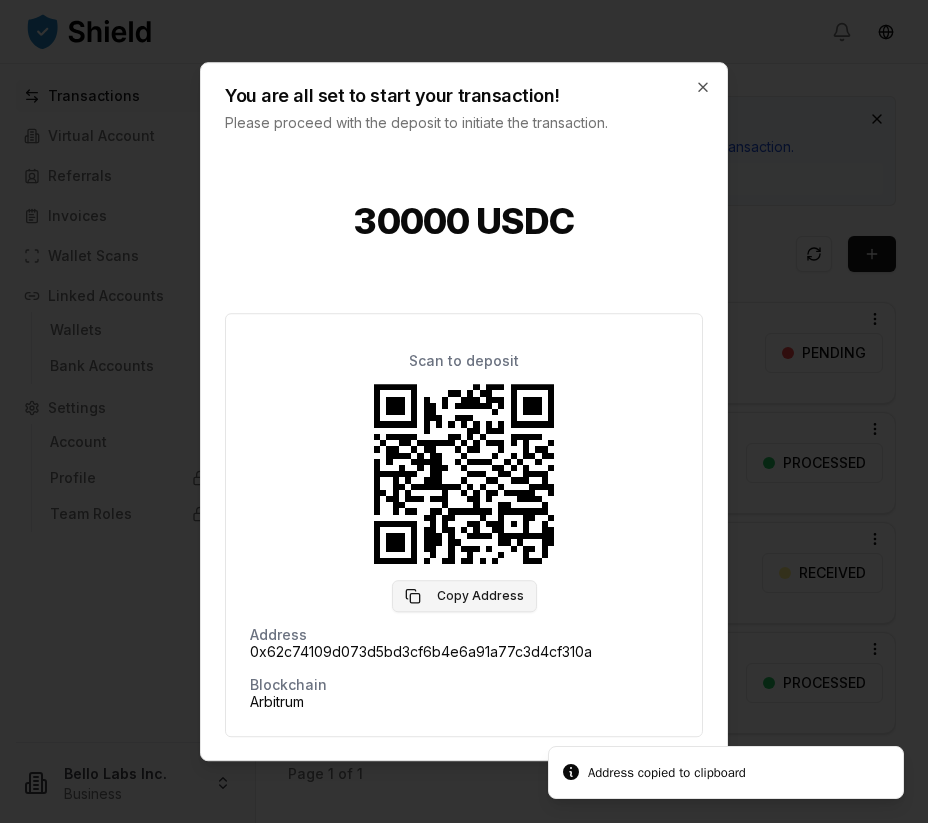 click on "Copy Address" at bounding box center (464, 596) 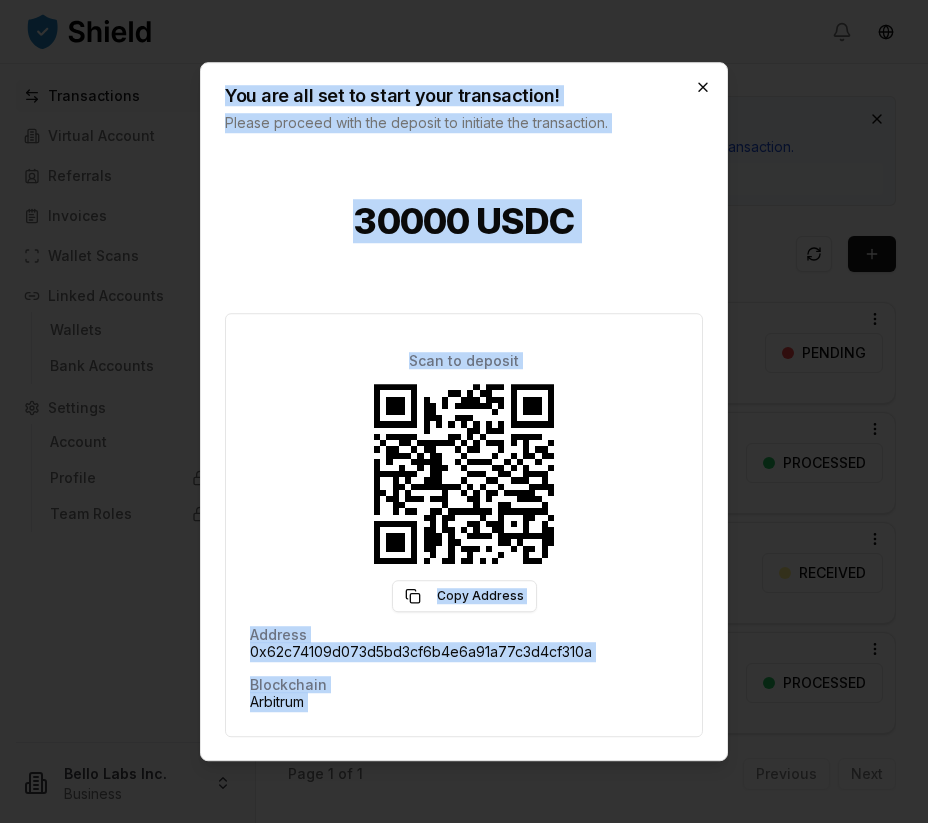 click on "You are all set to start your transaction! Please proceed with the deposit to initiate the transaction. 30000   USDC Scan to deposit Copy Address Address 0x62c74109d073d5bd3cf6b4e6a91a77c3d4cf310a 0x62c741...cf310a Blockchain Arbitrum Done Close" at bounding box center [464, 412] 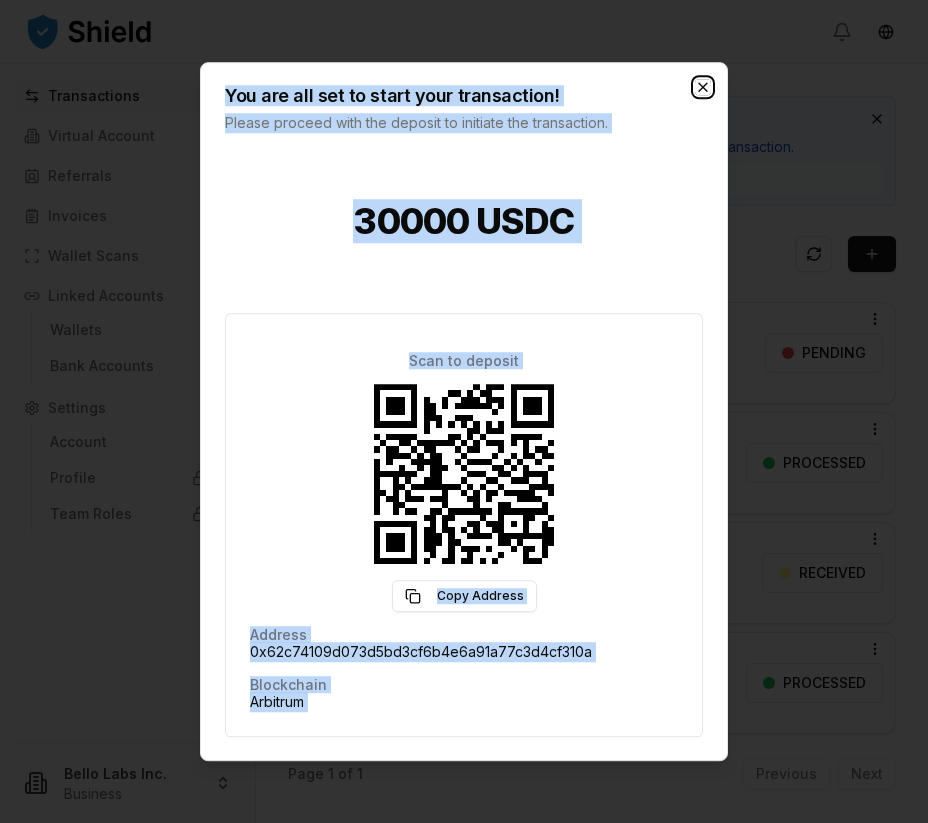 click 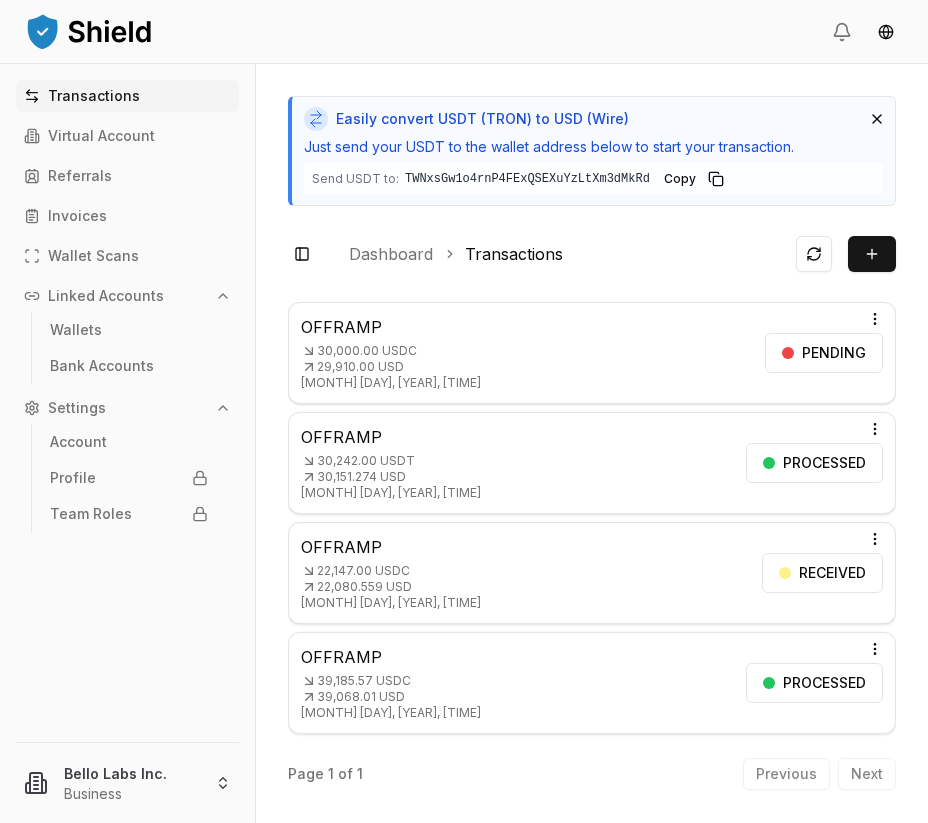 click on "OFFRAMP   30,000.00 USDC   29,910.00 USD [MONTH] [DAY], [YEAR], [TIME] PENDING Open menu" at bounding box center (592, 353) 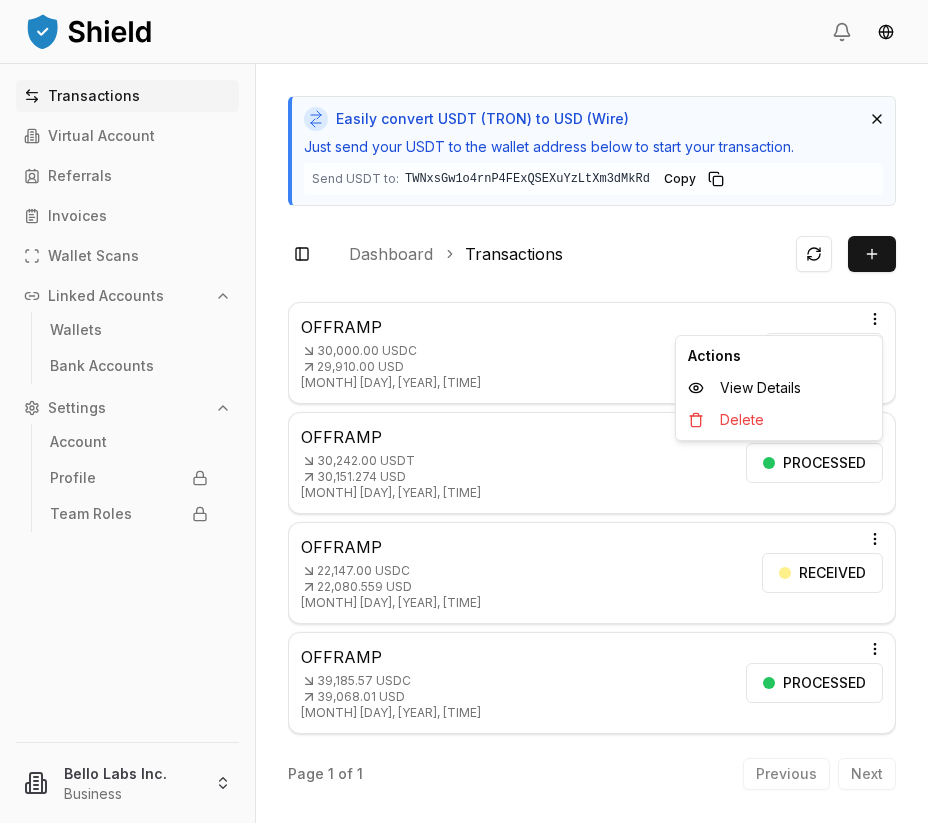 click 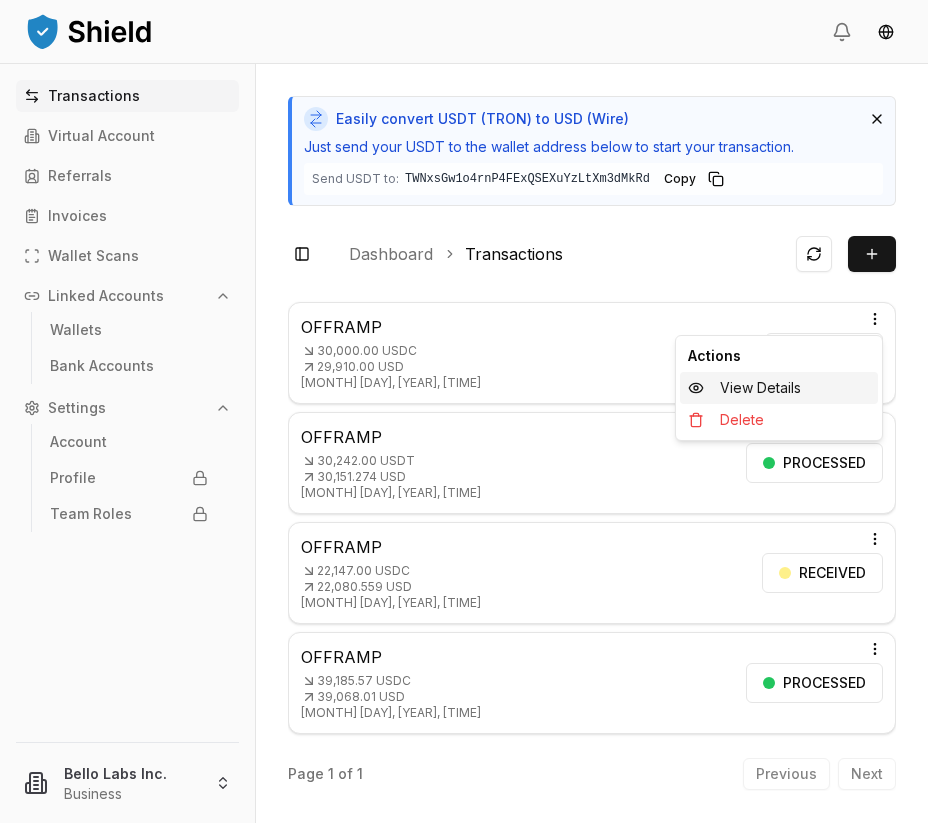 click on "View Details" at bounding box center (779, 388) 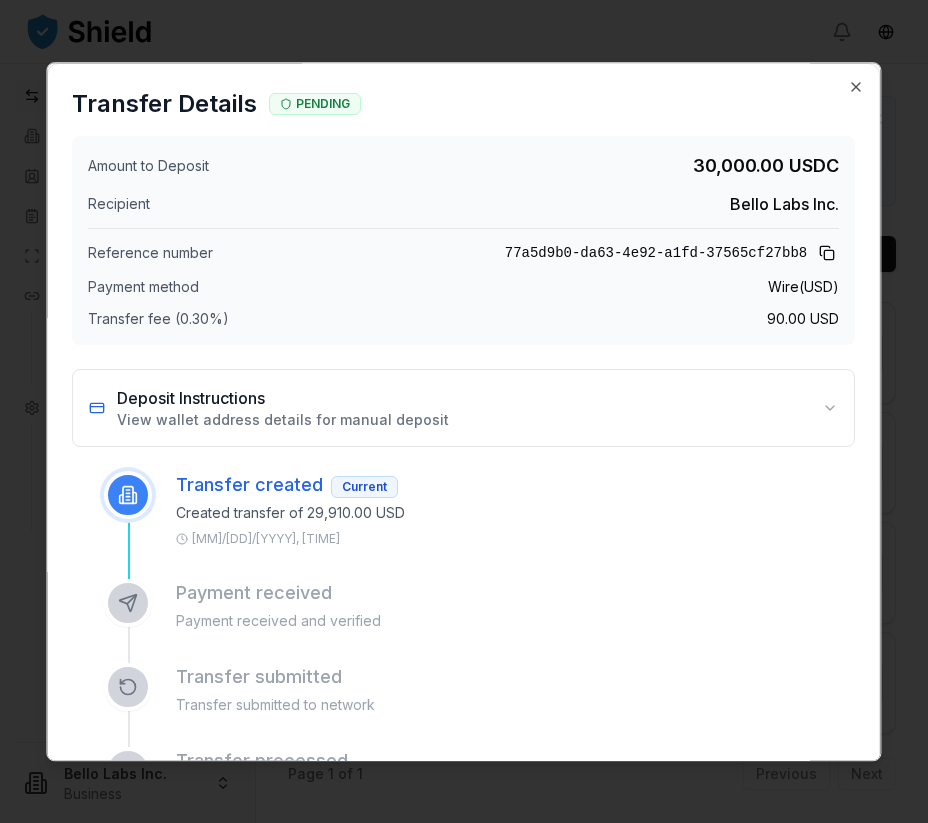 type 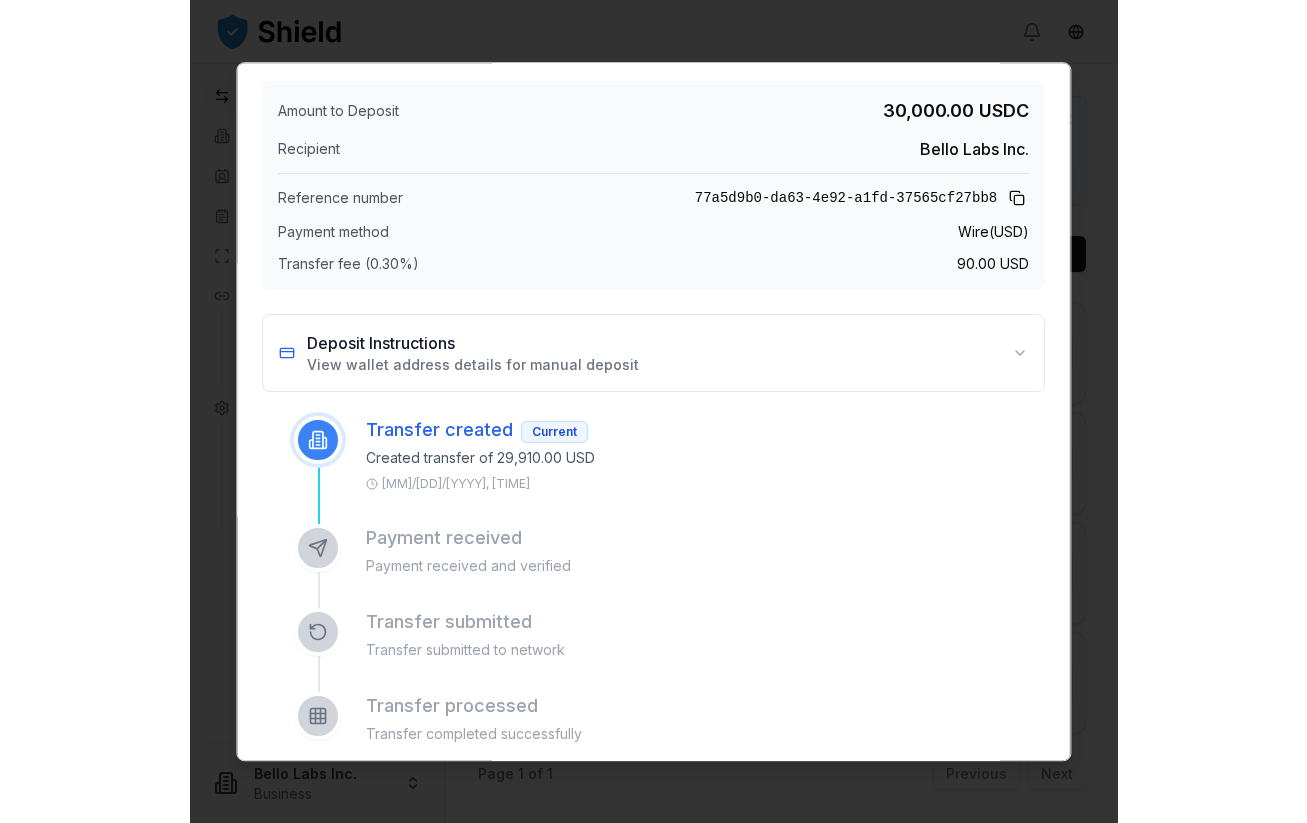 scroll, scrollTop: 0, scrollLeft: 0, axis: both 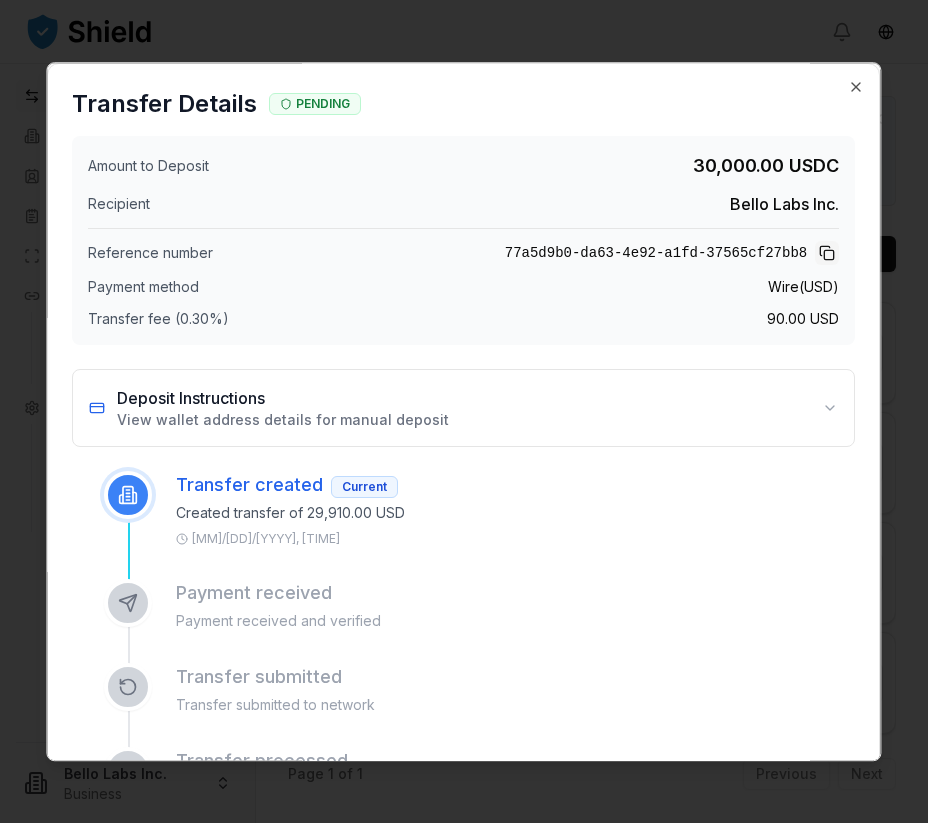click at bounding box center [828, 253] 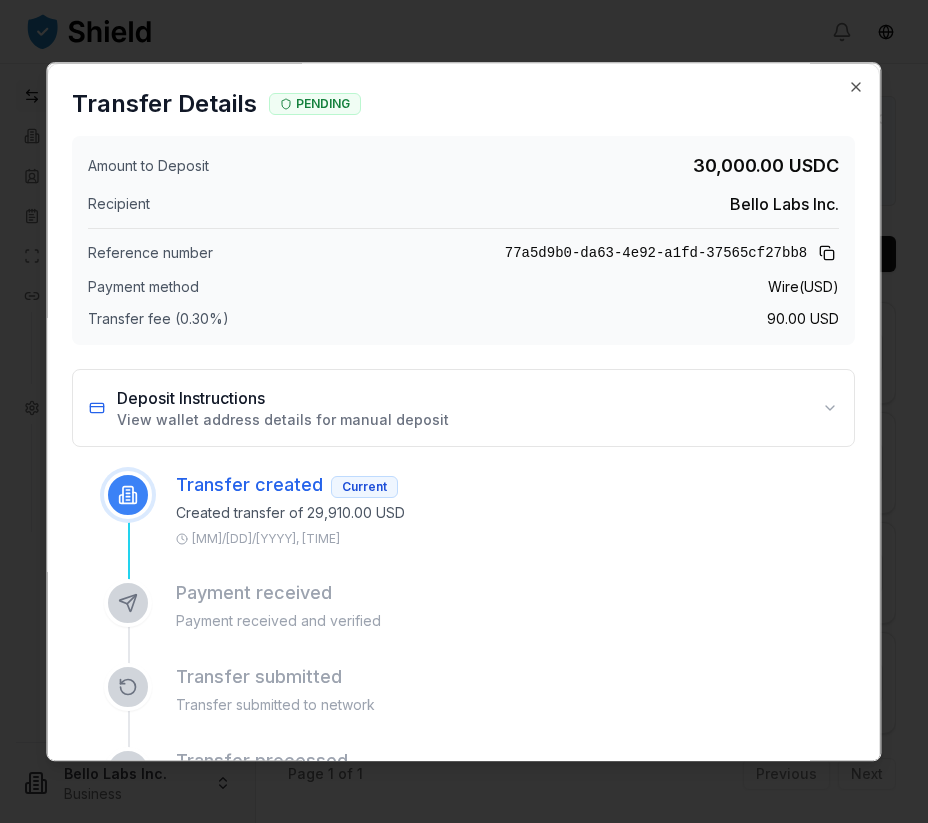 click on "Transfer Details PENDING" at bounding box center (463, 100) 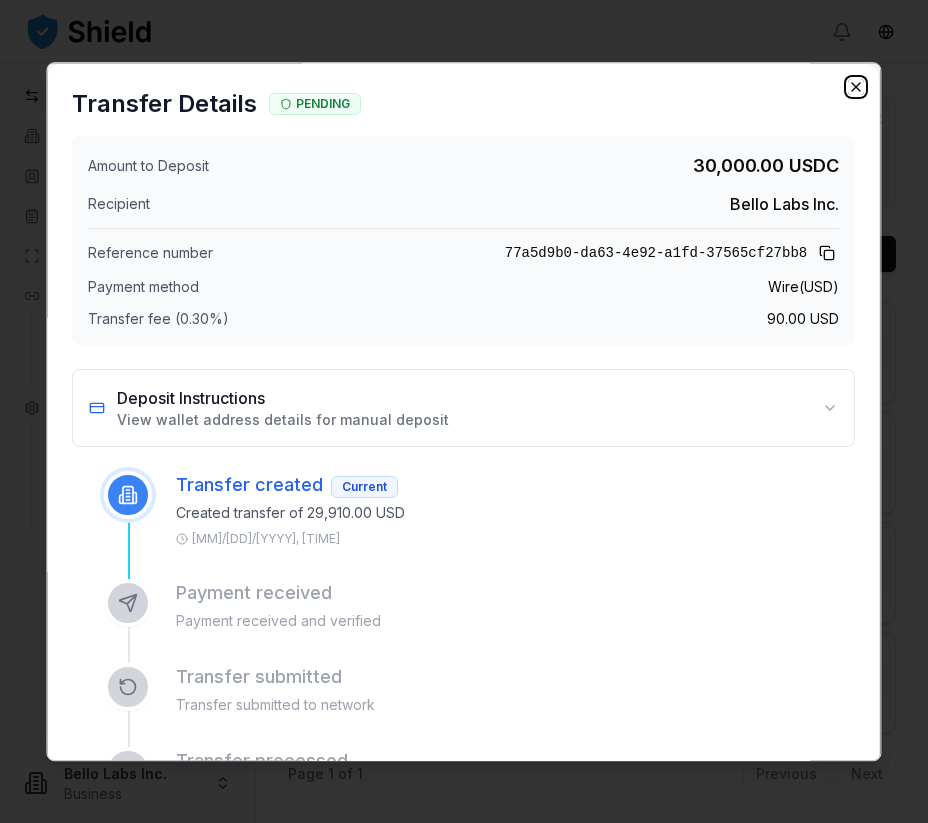 click 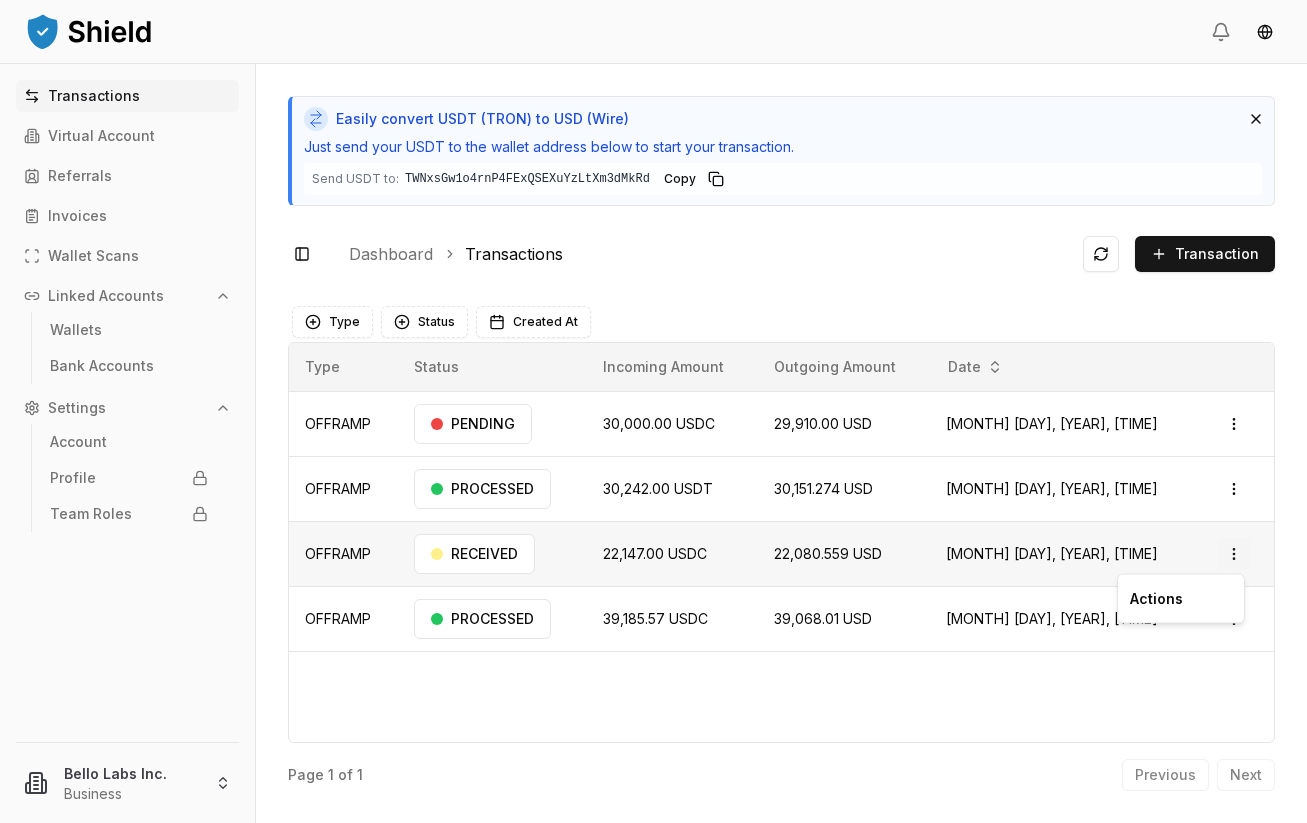 click on "Transactions Virtual Account Referrals Invoices Wallet Scans Linked Accounts Wallets Bank Accounts Settings Account Profile Team Roles Bello Labs Inc. Business Easily convert USDT (TRON) to USD (Wire) Just send your USDT to the wallet address below to start your transaction. Send USDT to: TWNxsGw1o4rnP4FExQSEXuYzLtXm3dMkRd TWNxsGw1...3dMkRd Copy Toggle Sidebar Dashboard Transactions   Transaction OFFRAMP   30,242.00 USDT   30,151.274 USD [MONTH] [DAY], [YEAR], [TIME] PROCESSED Open menu OFFRAMP   22,147.00 USDC   22,080.559 USD [MONTH] [DAY], [YEAR], [TIME] RECEIVED Open menu OFFRAMP   39,185.57 USDC   39,068.01 USD [MONTH] [DAY], [YEAR], [TIME] PROCESSED Open menu Page 1 of 1 Previous Next Type Status Created At Type Status Incoming Amount Outgoing Amount Date   OFFRAMP   PENDING   30,000.00   USDC   29,910.00   USD   [MONTH] [DAY], [YEAR], [TIME]   Open menu   OFFRAMP   PROCESSED   30,242.00   USDT   30,151.274   USD   [MONTH] [DAY], [YEAR], [TIME]   Open menu   OFFRAMP   RECEIVED   22,147.00   USDC   22,080.559   USD   [MONTH] [DAY], [YEAR], [TIME]   Open menu   OFFRAMP   PROCESSED   39,185.57   USDC   39,068.01   USD   [MONTH] [DAY], [YEAR], [TIME]" at bounding box center [653, 411] 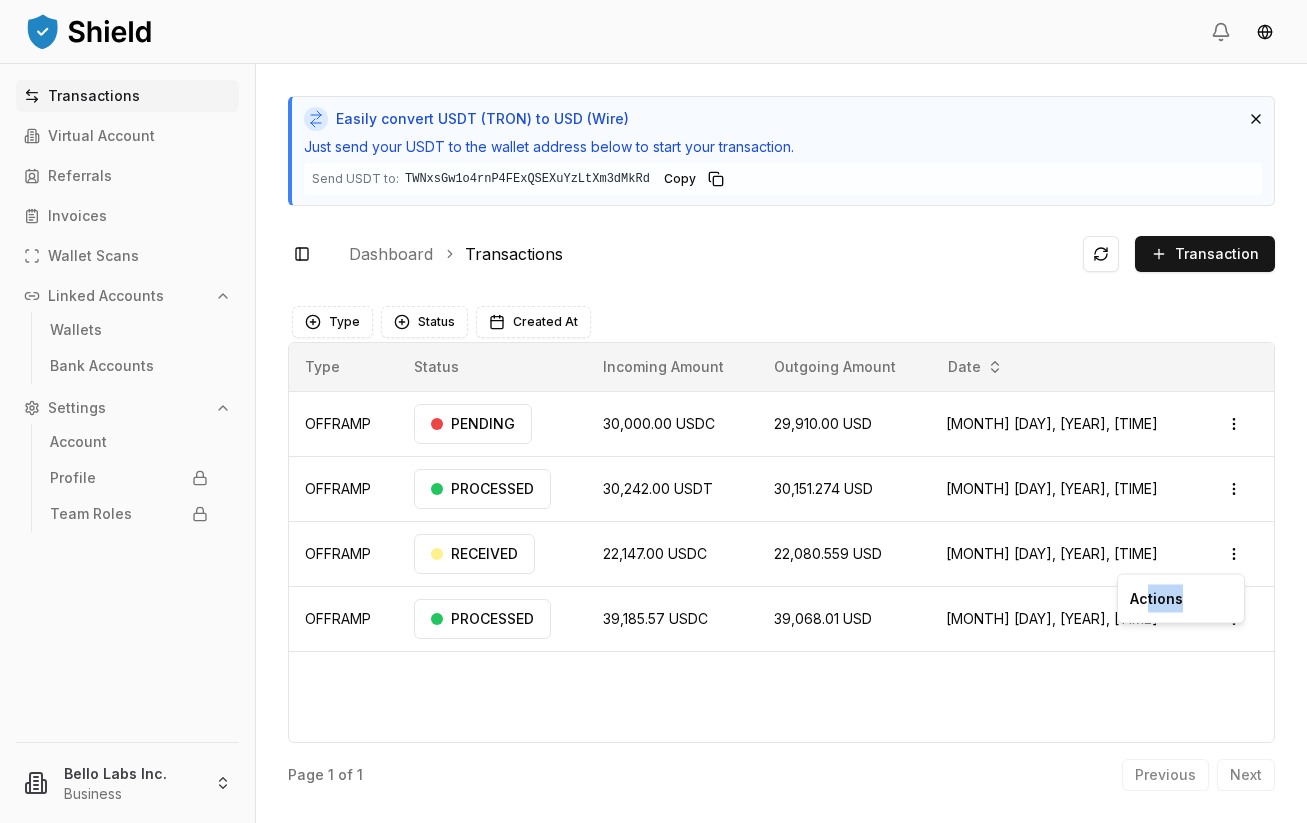 click on "Actions" at bounding box center [1181, 599] 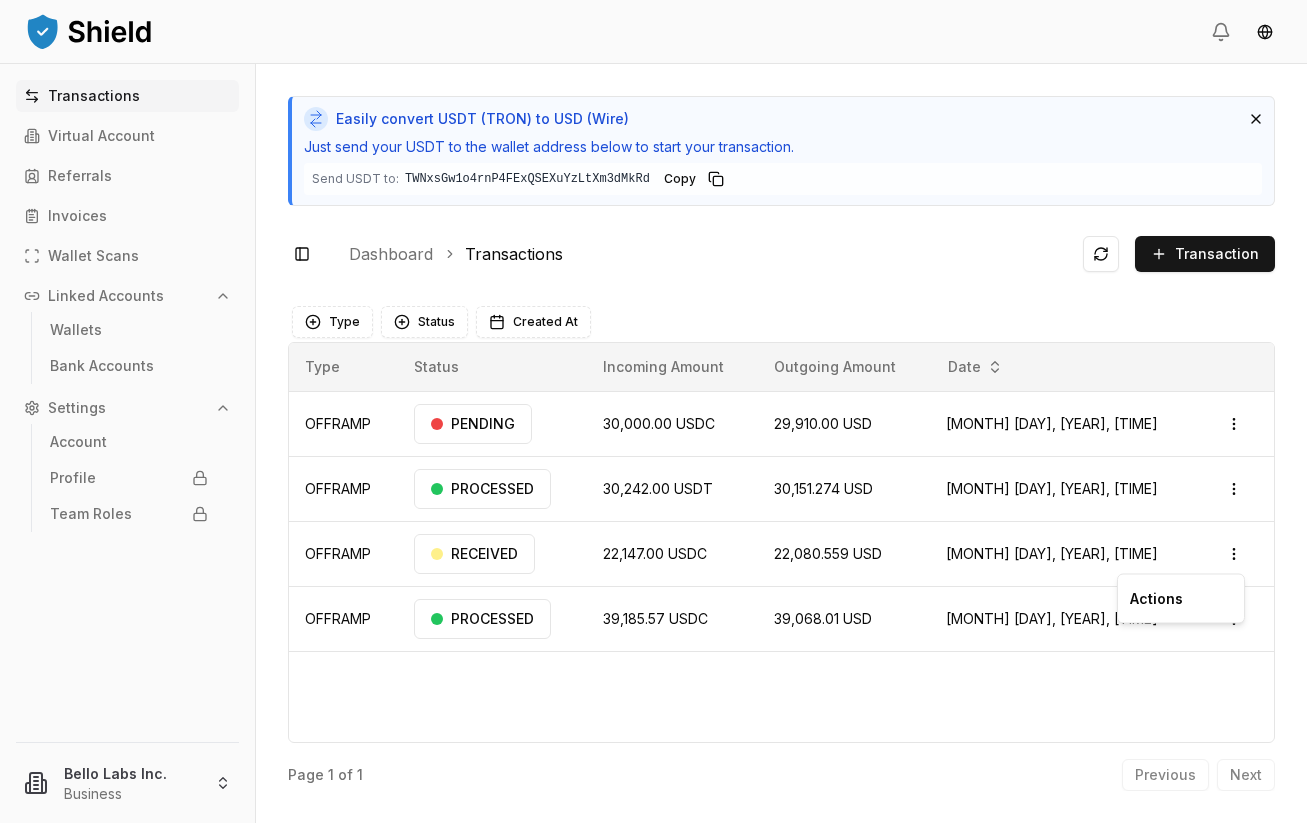 click on "Actions" at bounding box center [1181, 599] 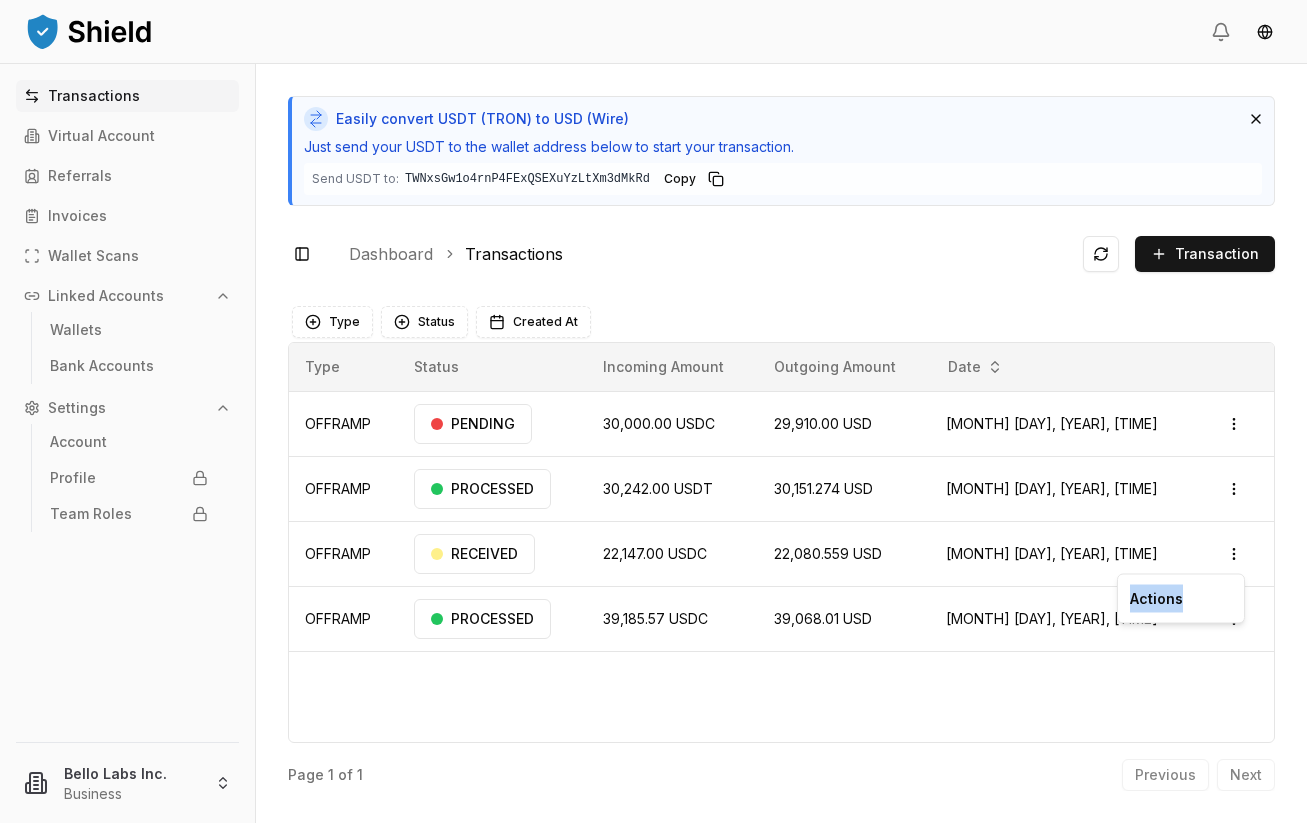 click on "Actions" at bounding box center [1181, 599] 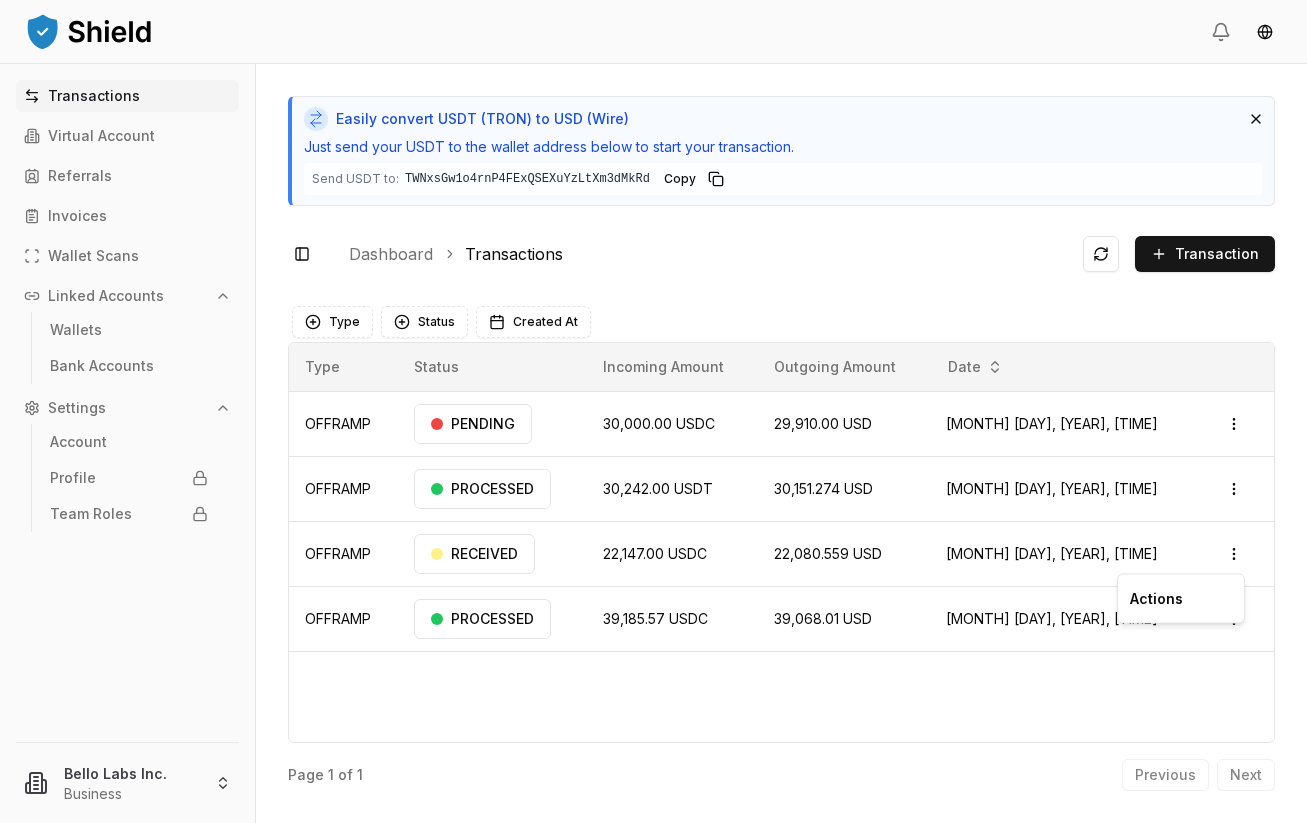 click on "Actions" at bounding box center (1181, 599) 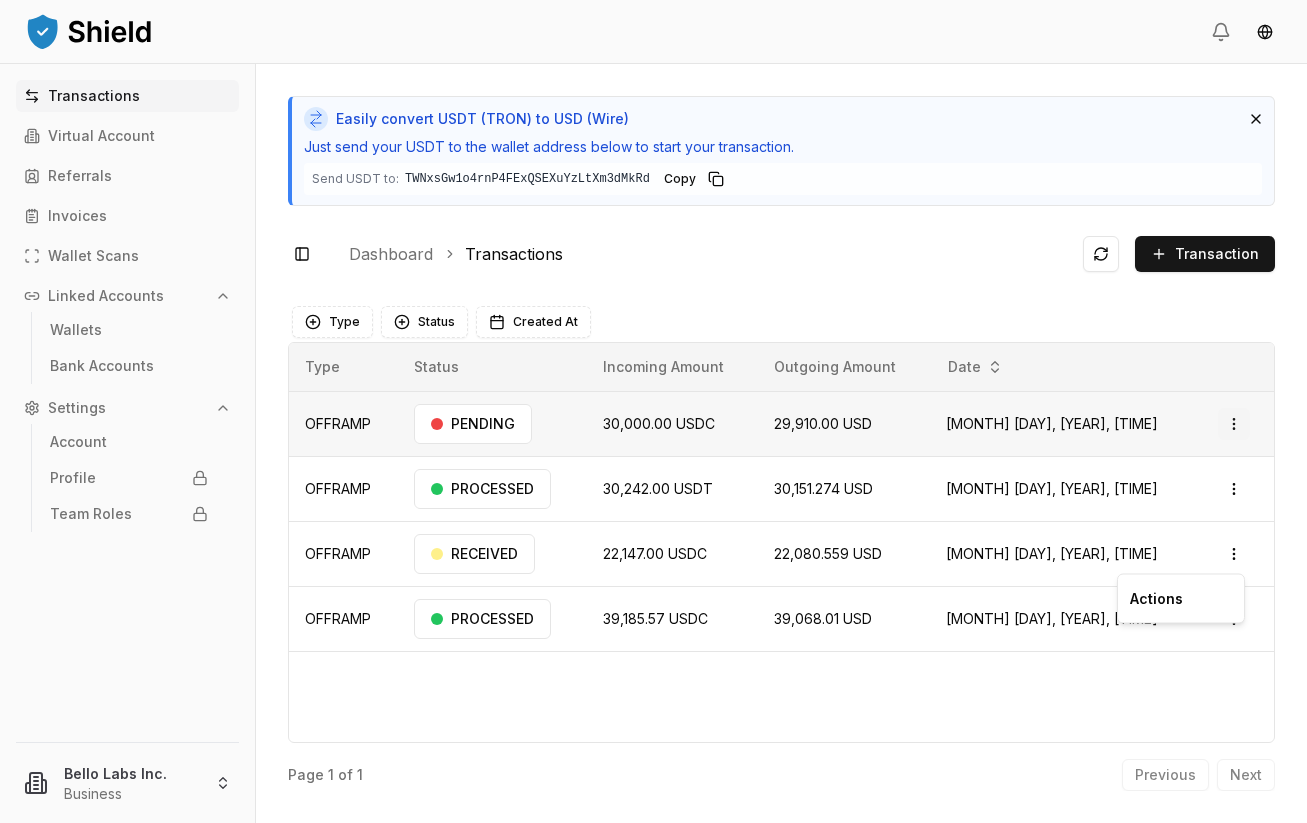 click on "Transactions Virtual Account Referrals Invoices Wallet Scans Linked Accounts Wallets Bank Accounts Settings Account Profile Team Roles Bello Labs Inc. Business Easily convert USDT (TRON) to USD (Wire) Just send your USDT to the wallet address below to start your transaction. Send USDT to: TWNxsGw1o4rnP4FExQSEXuYzLtXm3dMkRd TWNxsGw1...3dMkRd Copy Toggle Sidebar Dashboard Transactions   Transaction OFFRAMP   30,242.00 USDT   30,151.274 USD [MONTH] [DAY], [YEAR], [TIME] PROCESSED Open menu OFFRAMP   22,147.00 USDC   22,080.559 USD [MONTH] [DAY], [YEAR], [TIME] RECEIVED Open menu OFFRAMP   39,185.57 USDC   39,068.01 USD [MONTH] [DAY], [YEAR], [TIME] PROCESSED Open menu Page 1 of 1 Previous Next Type Status Created At Type Status Incoming Amount Outgoing Amount Date   OFFRAMP   PENDING   30,000.00   USDC   29,910.00   USD   [MONTH] [DAY], [YEAR], [TIME]   Open menu   OFFRAMP   PROCESSED   30,242.00   USDT   30,151.274   USD   [MONTH] [DAY], [YEAR], [TIME]   Open menu   OFFRAMP   RECEIVED   22,147.00   USDC   22,080.559   USD   [MONTH] [DAY], [YEAR], [TIME]   Open menu   OFFRAMP   PROCESSED   39,185.57   USDC   39,068.01   USD   [MONTH] [DAY], [YEAR], [TIME]" at bounding box center [653, 411] 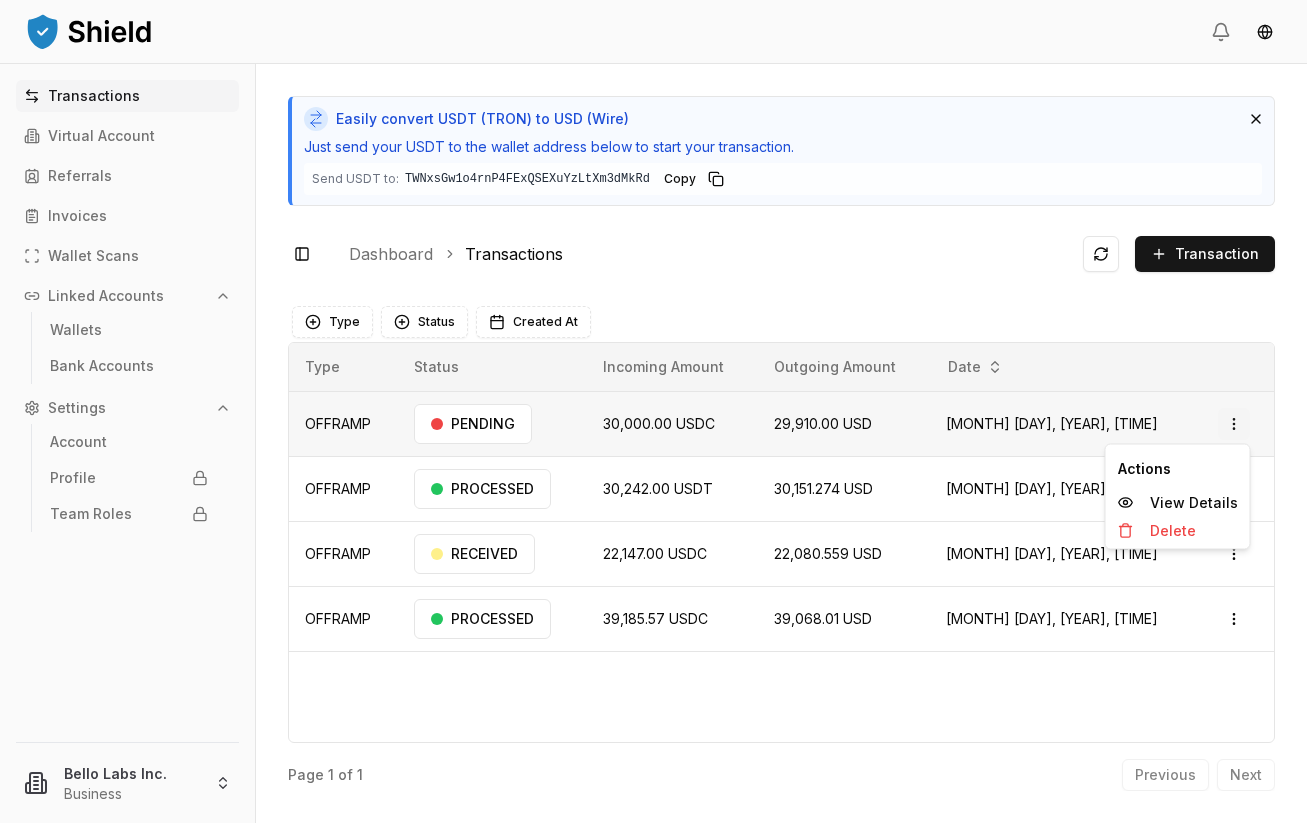 click on "Transactions Virtual Account Referrals Invoices Wallet Scans Linked Accounts Wallets Bank Accounts Settings Account Profile Team Roles Bello Labs Inc. Business Easily convert USDT (TRON) to USD (Wire) Just send your USDT to the wallet address below to start your transaction. Send USDT to: TWNxsGw1o4rnP4FExQSEXuYzLtXm3dMkRd TWNxsGw1...3dMkRd Copy Toggle Sidebar Dashboard Transactions   Transaction OFFRAMP   30,242.00 USDT   30,151.274 USD [MONTH] [DAY], [YEAR], [TIME] PROCESSED Open menu OFFRAMP   22,147.00 USDC   22,080.559 USD [MONTH] [DAY], [YEAR], [TIME] RECEIVED Open menu OFFRAMP   39,185.57 USDC   39,068.01 USD [MONTH] [DAY], [YEAR], [TIME] PROCESSED Open menu Page 1 of 1 Previous Next Type Status Created At Type Status Incoming Amount Outgoing Amount Date   OFFRAMP   PENDING   30,000.00   USDC   29,910.00   USD   [MONTH] [DAY], [YEAR], [TIME]   Open menu   OFFRAMP   PROCESSED   30,242.00   USDT   30,151.274   USD   [MONTH] [DAY], [YEAR], [TIME]   Open menu   OFFRAMP   RECEIVED   22,147.00   USDC   22,080.559   USD   [MONTH] [DAY], [YEAR], [TIME]   Open menu   OFFRAMP   PROCESSED   39,185.57   USDC   39,068.01   USD   [MONTH] [DAY], [YEAR], [TIME]" at bounding box center (653, 411) 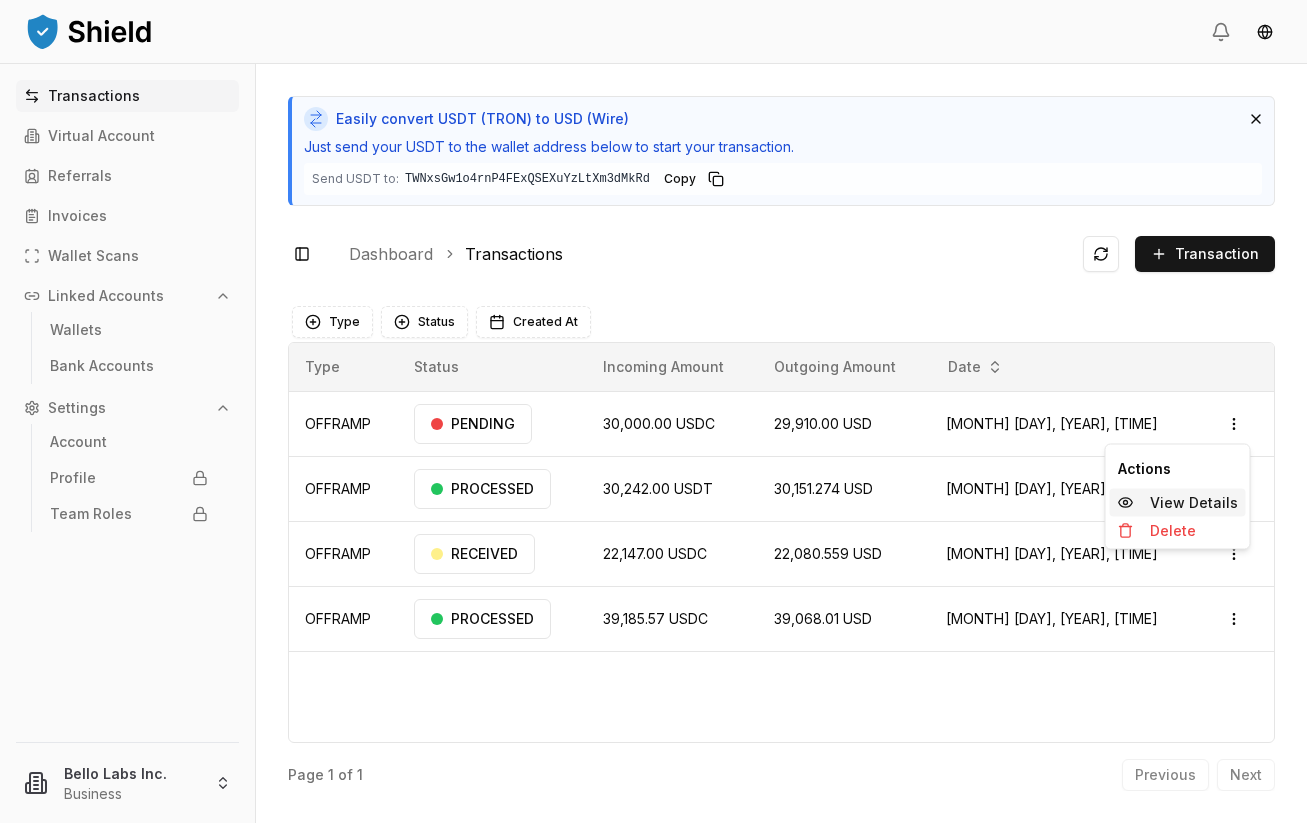 click on "View Details" at bounding box center (1194, 503) 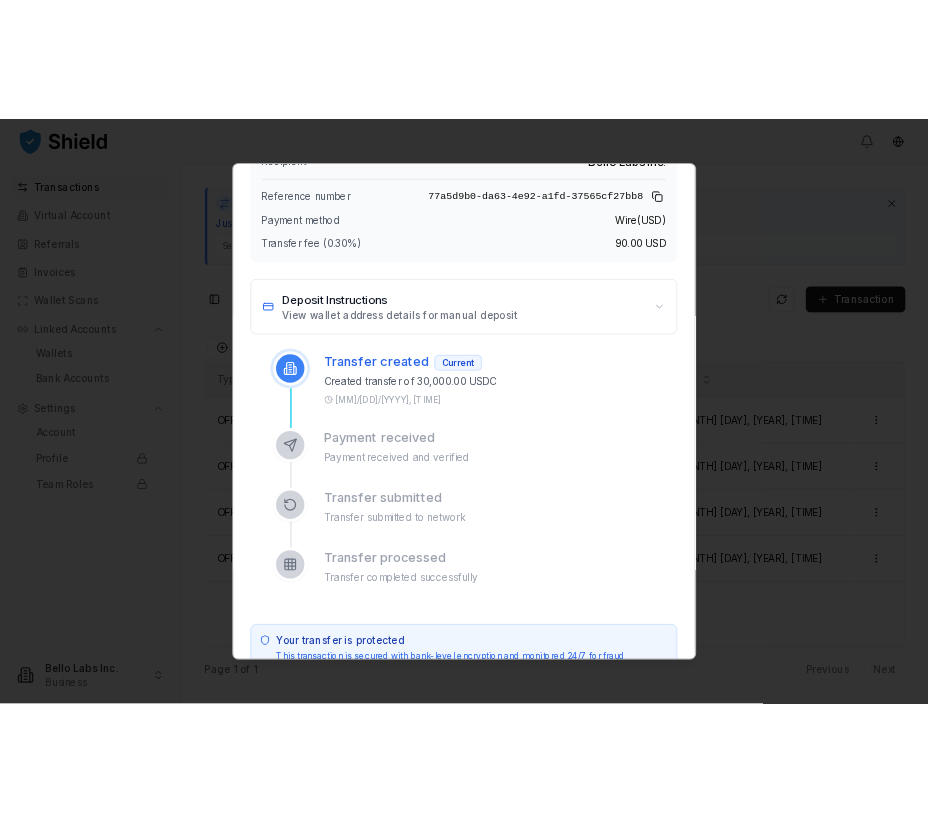 scroll, scrollTop: 33, scrollLeft: 0, axis: vertical 